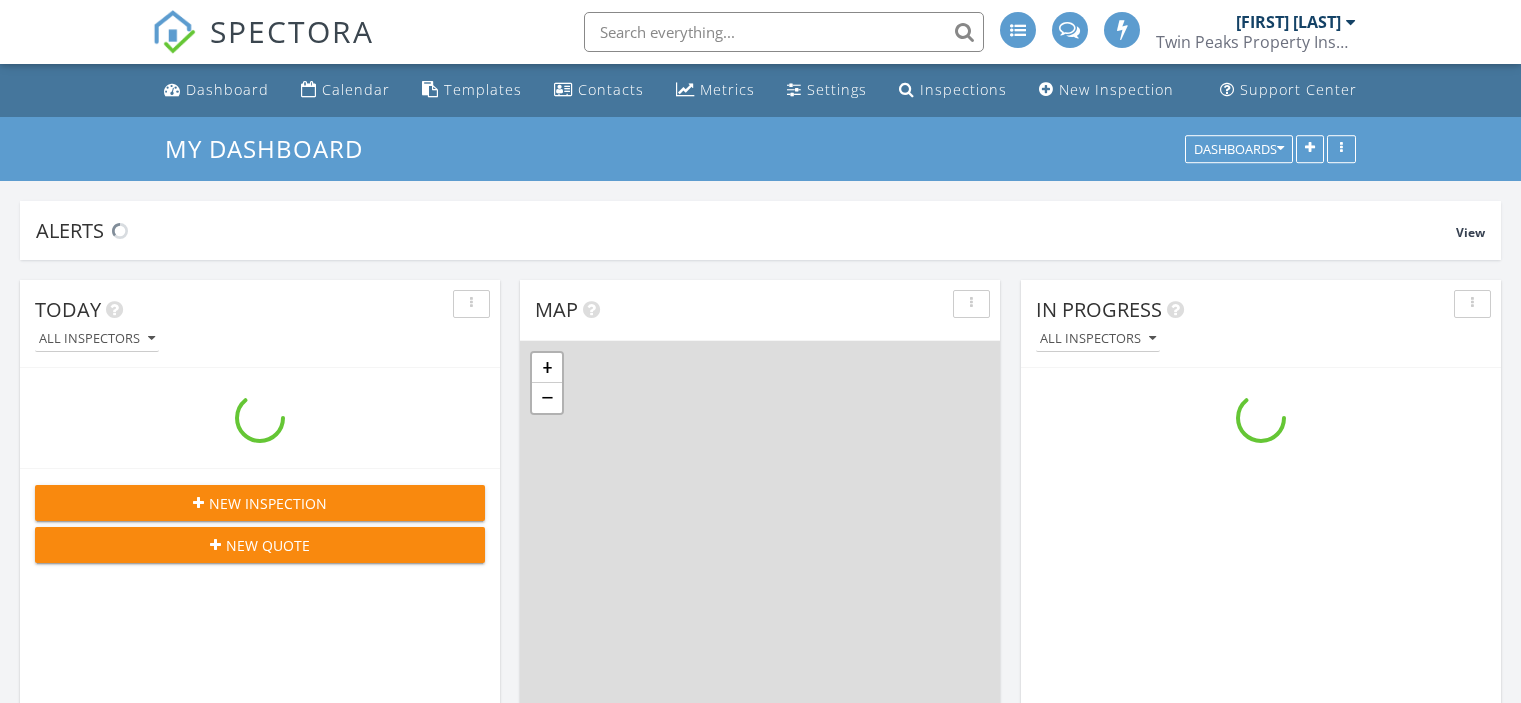 scroll, scrollTop: 0, scrollLeft: 0, axis: both 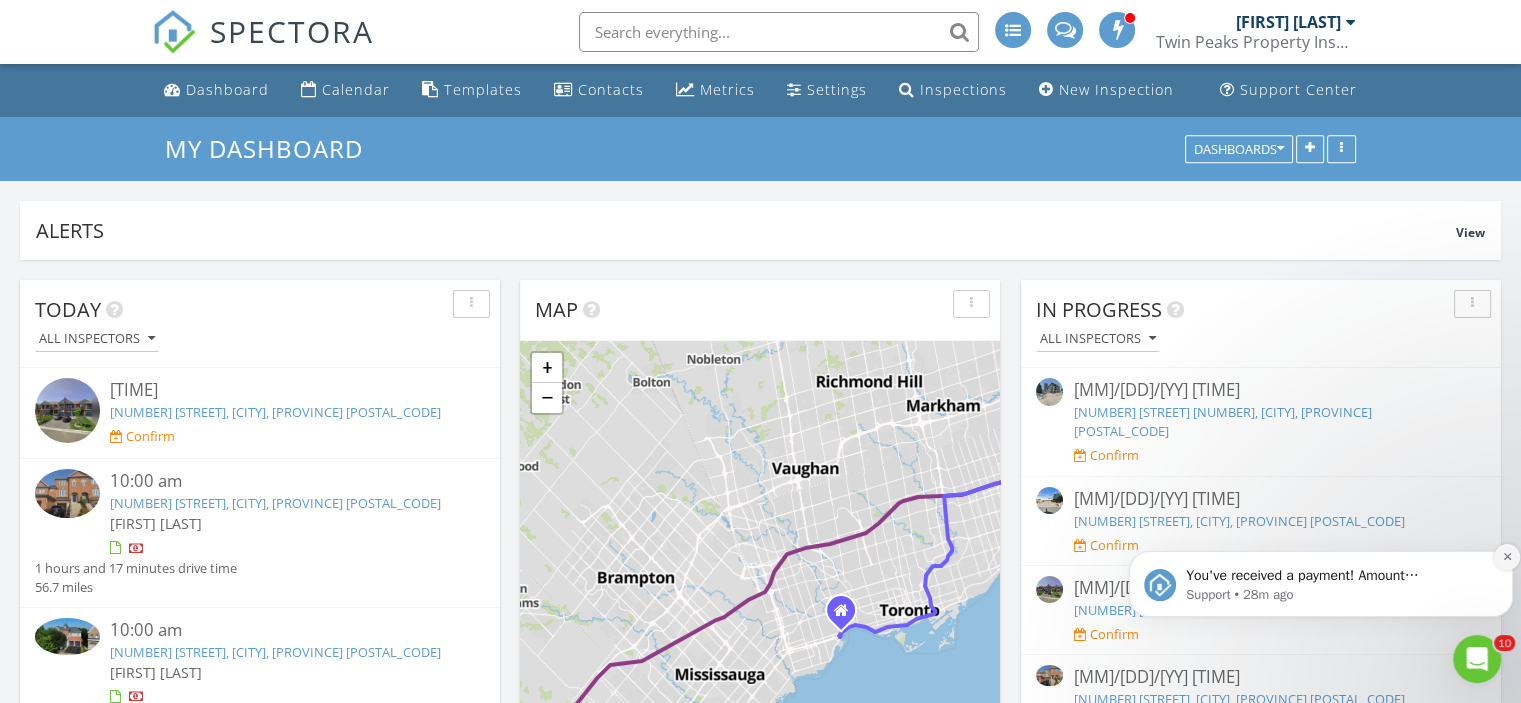 click 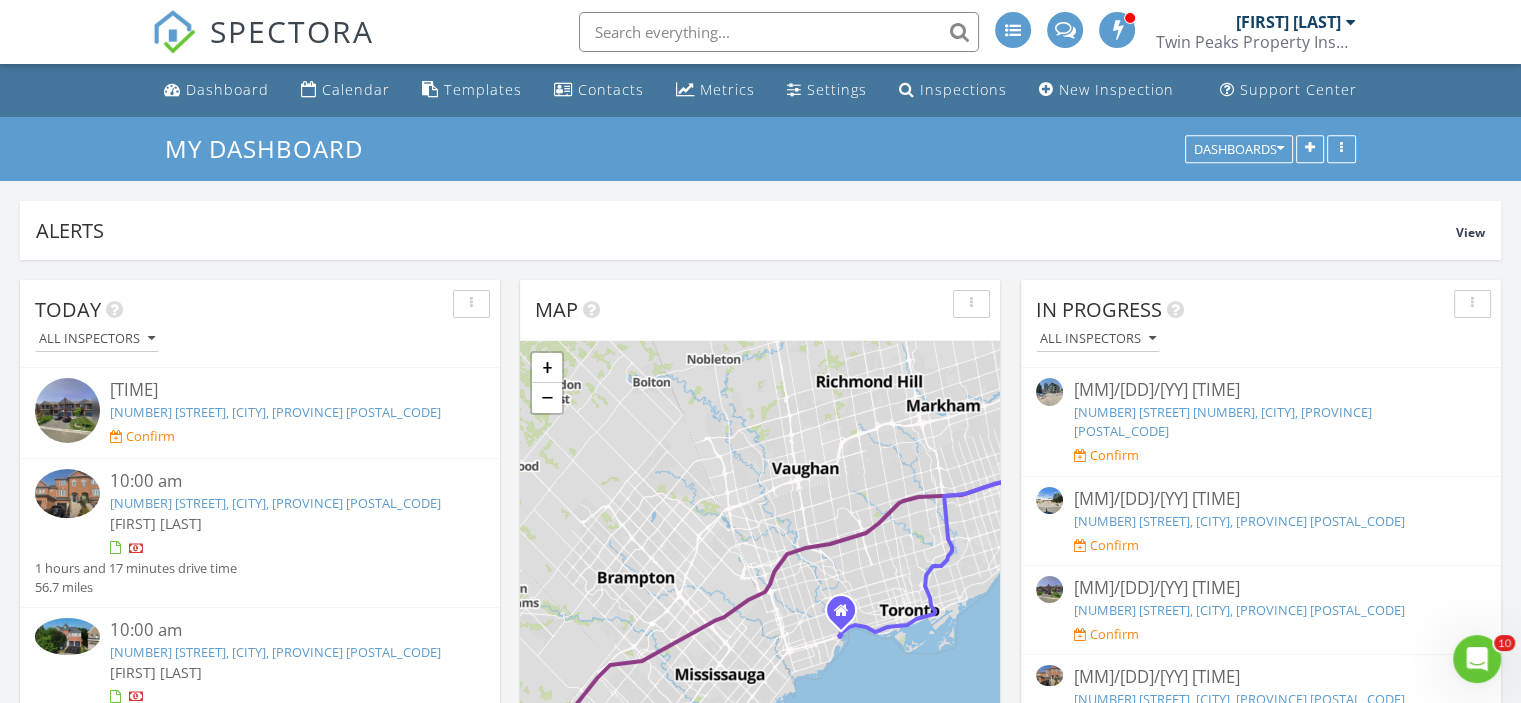 scroll, scrollTop: 88, scrollLeft: 0, axis: vertical 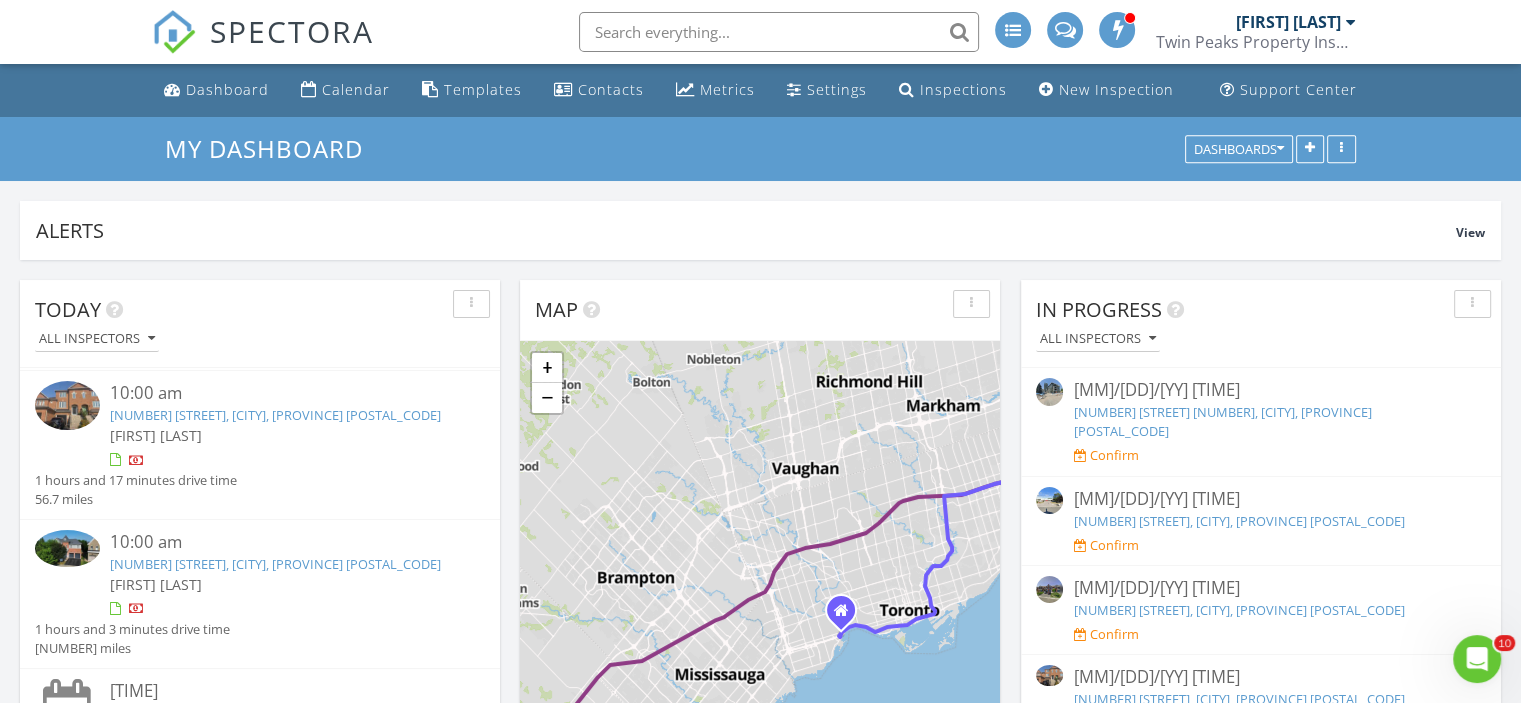 click on "62 Lakeridge Dr, Toronto, ON M1C 5C2" at bounding box center [275, 415] 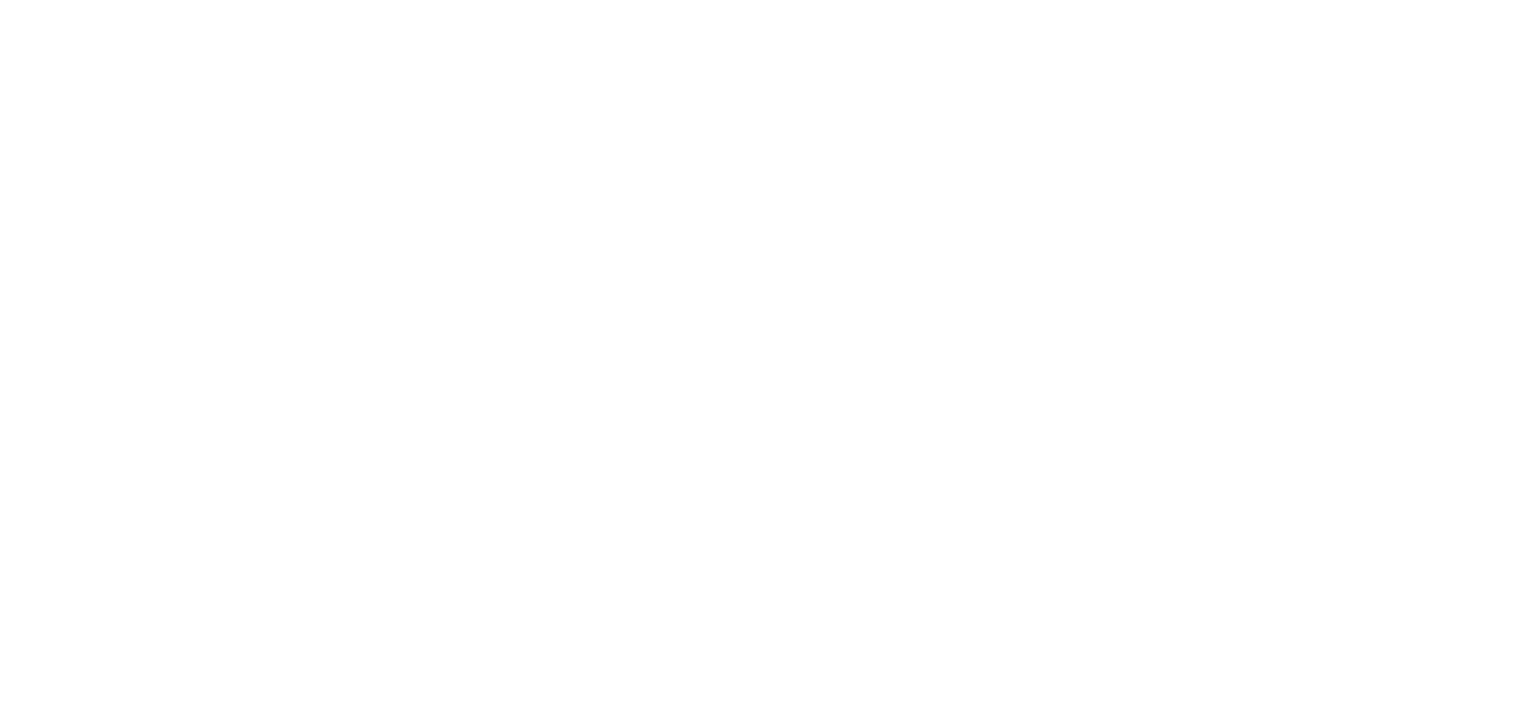 scroll, scrollTop: 0, scrollLeft: 0, axis: both 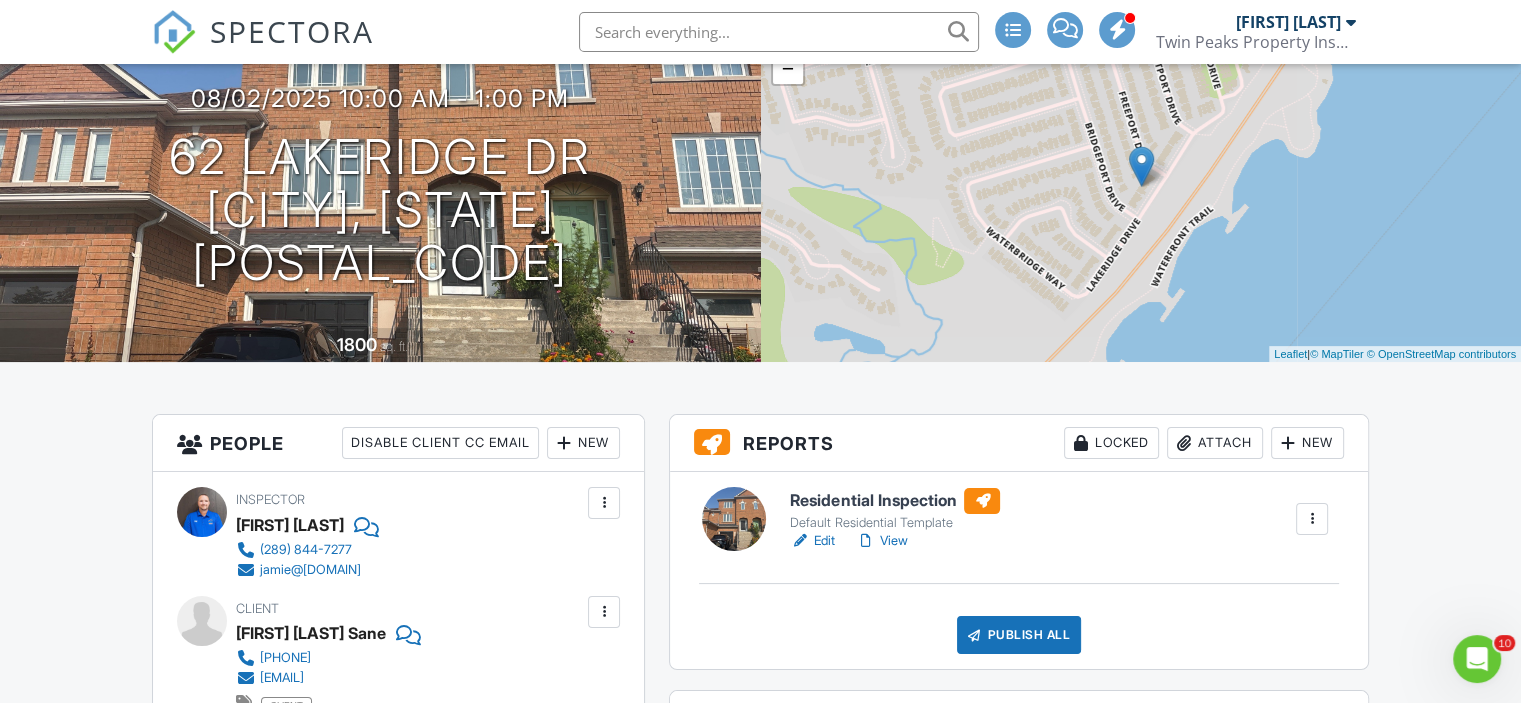 click on "View" at bounding box center (881, 541) 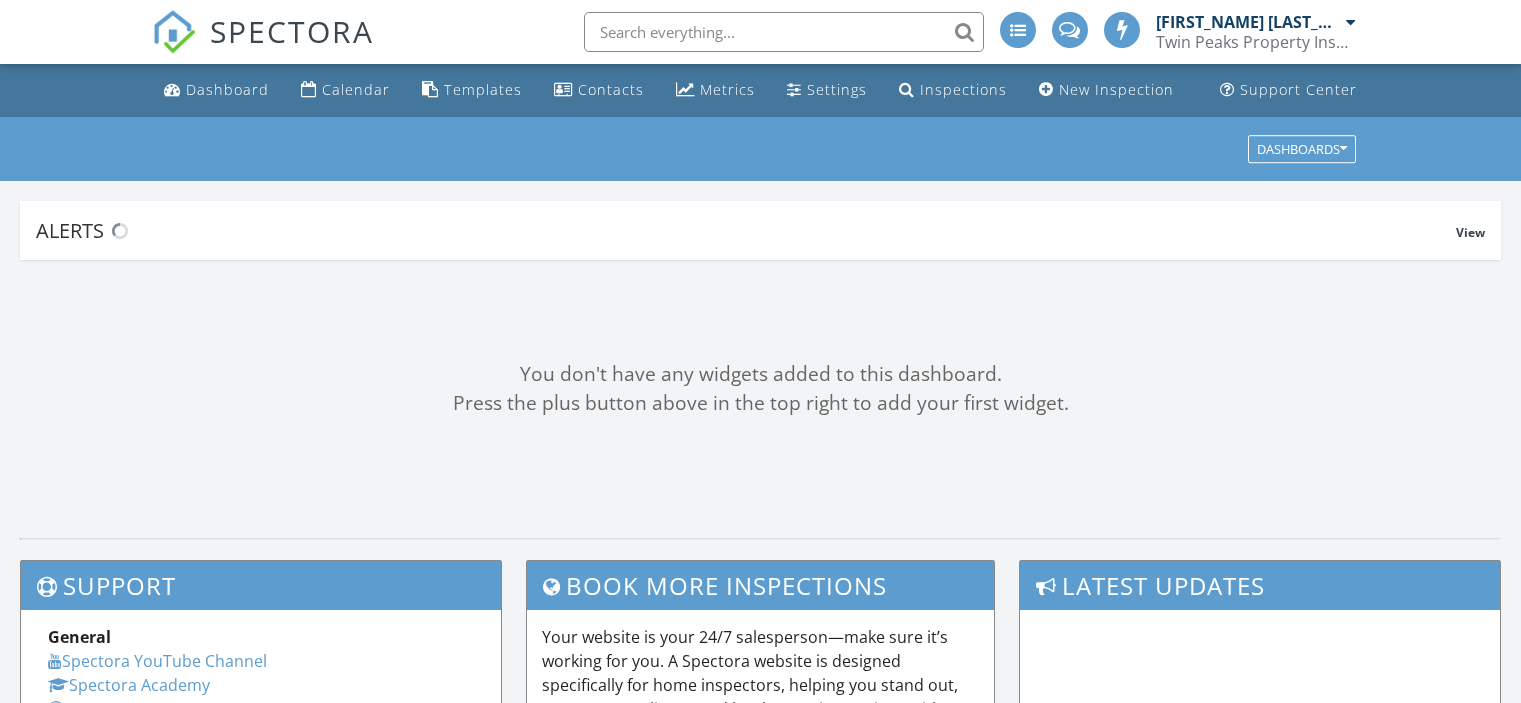 scroll, scrollTop: 0, scrollLeft: 0, axis: both 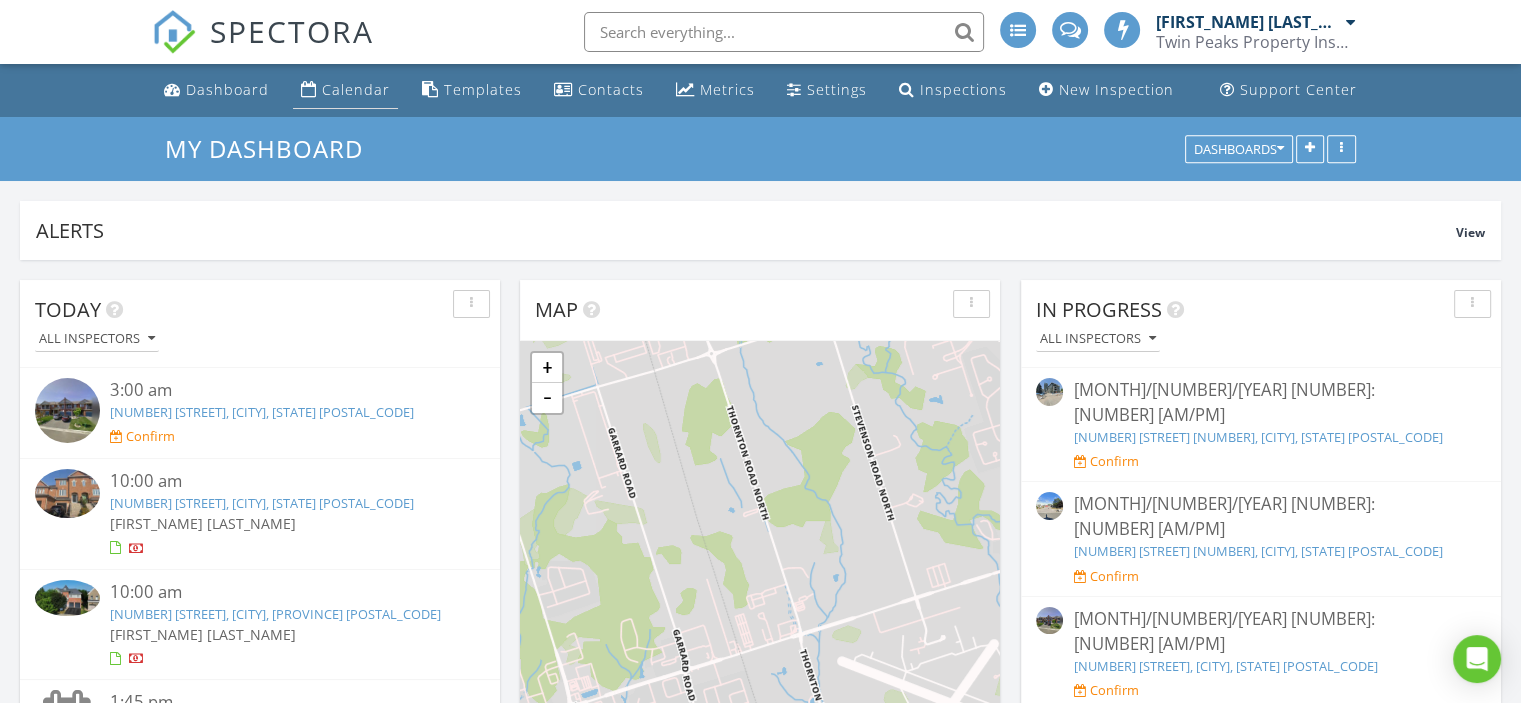 click on "Calendar" at bounding box center [356, 89] 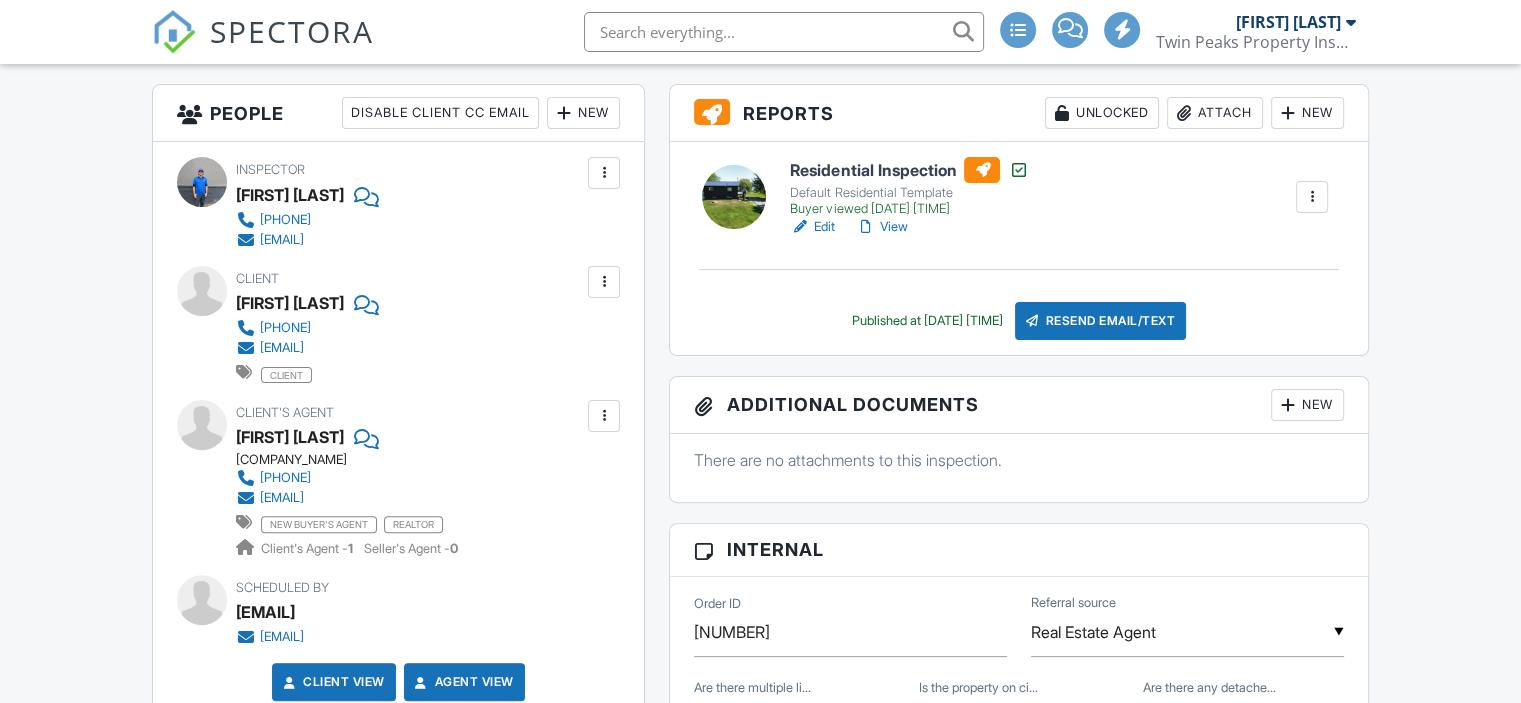 scroll, scrollTop: 502, scrollLeft: 0, axis: vertical 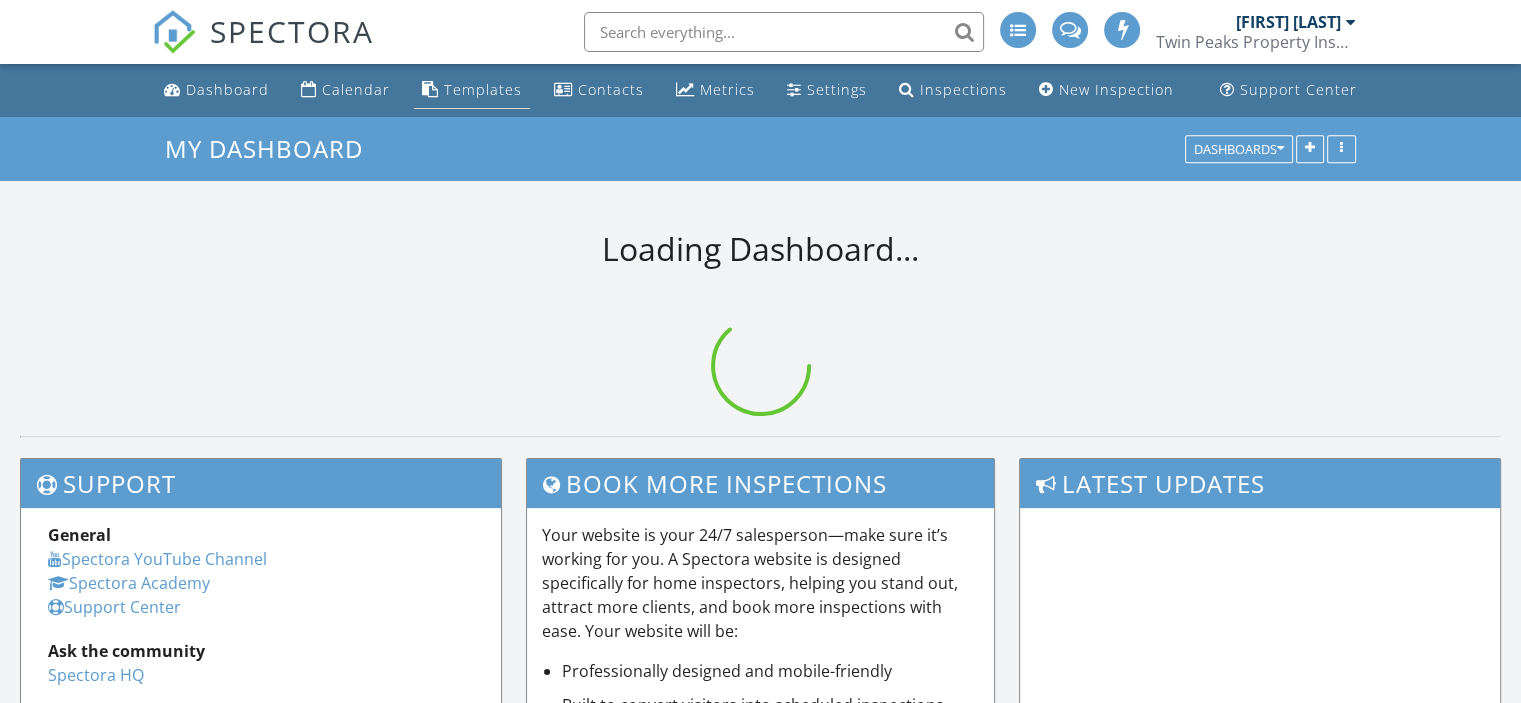 click on "Templates" at bounding box center [472, 90] 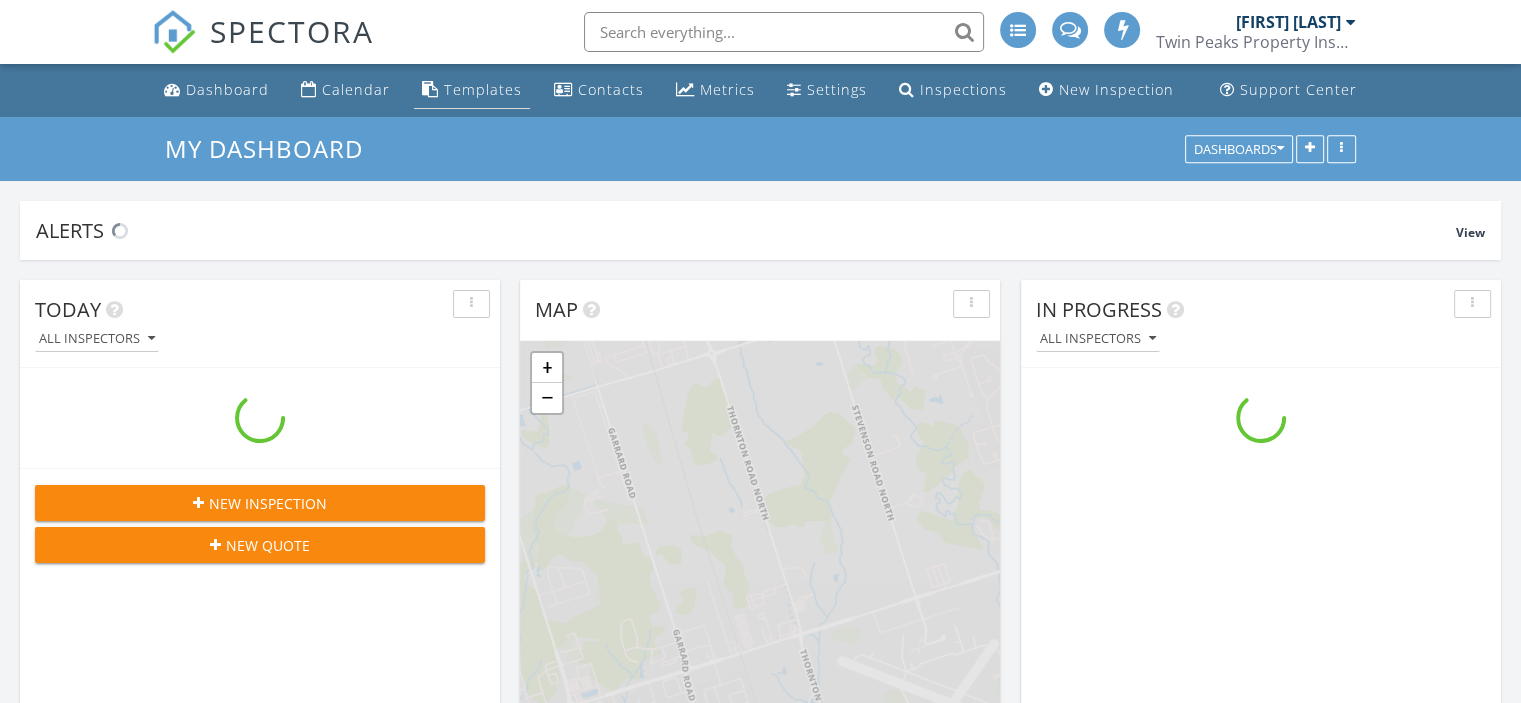 scroll, scrollTop: 10, scrollLeft: 10, axis: both 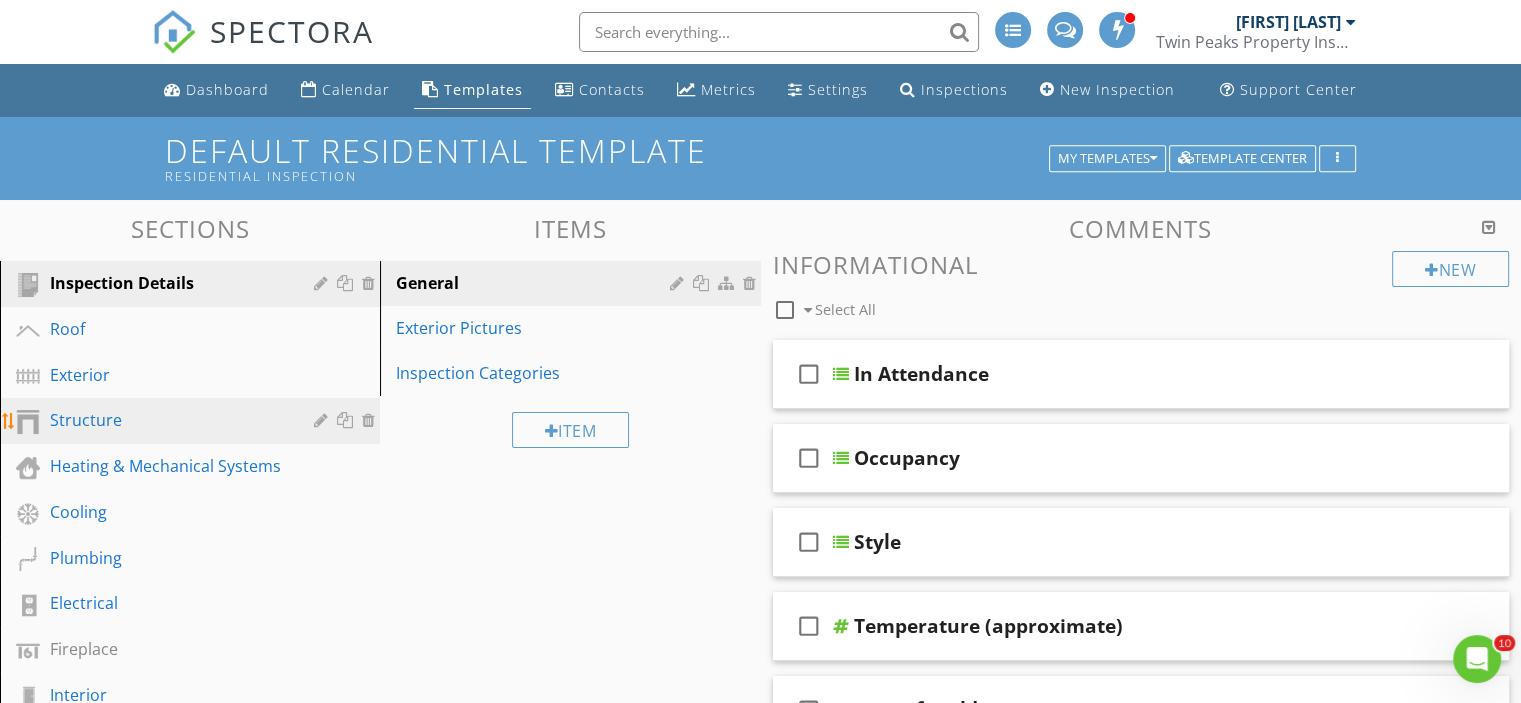 click on "Structure" at bounding box center (167, 420) 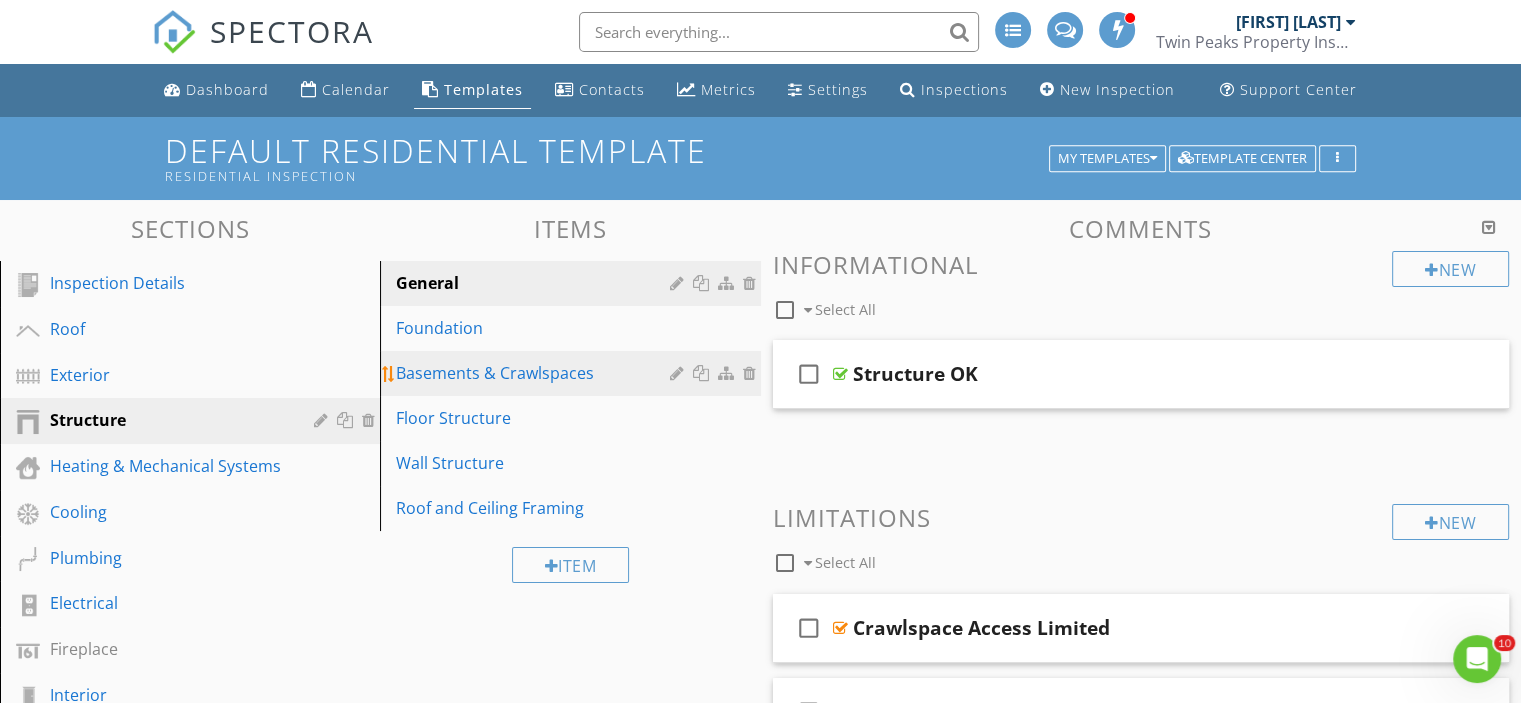 click on "Basements & Crawlspaces" at bounding box center (535, 373) 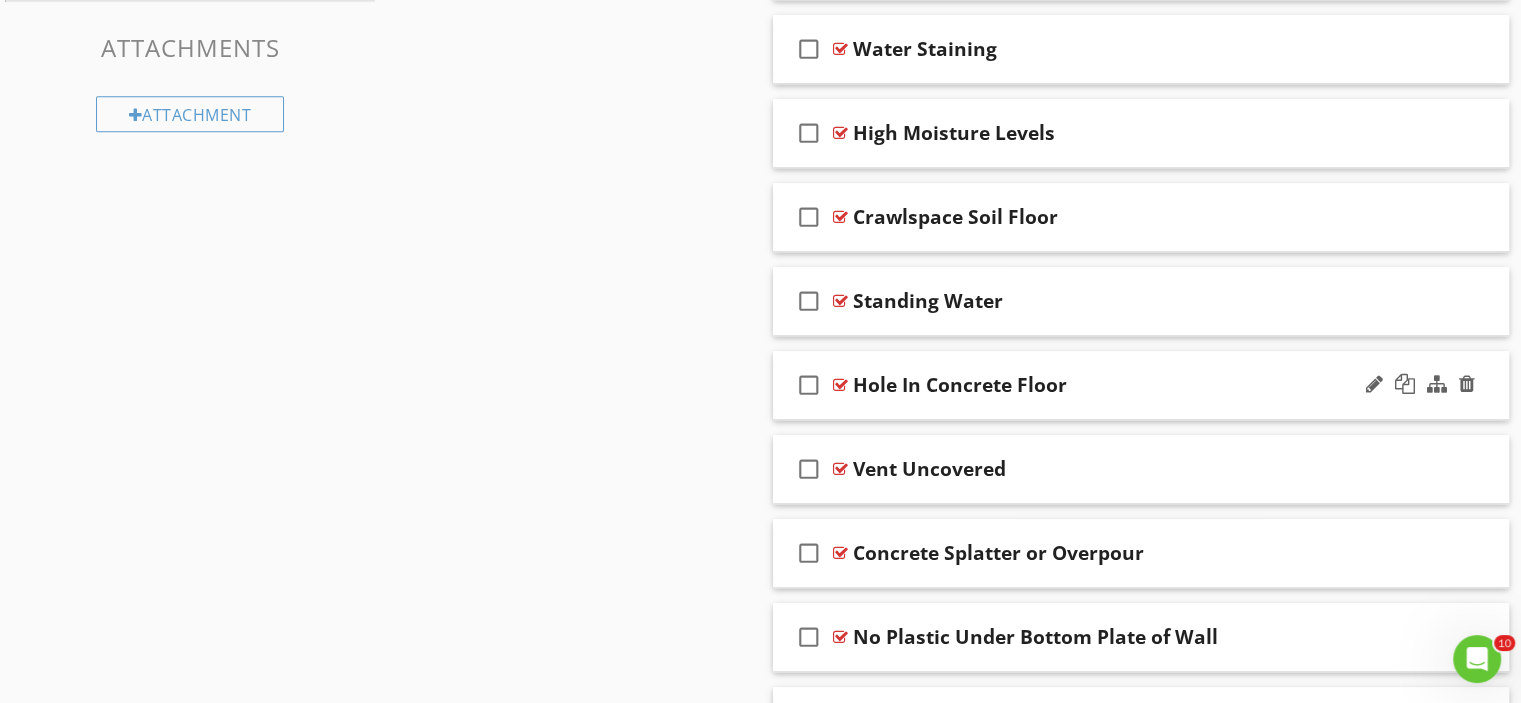 scroll, scrollTop: 1000, scrollLeft: 0, axis: vertical 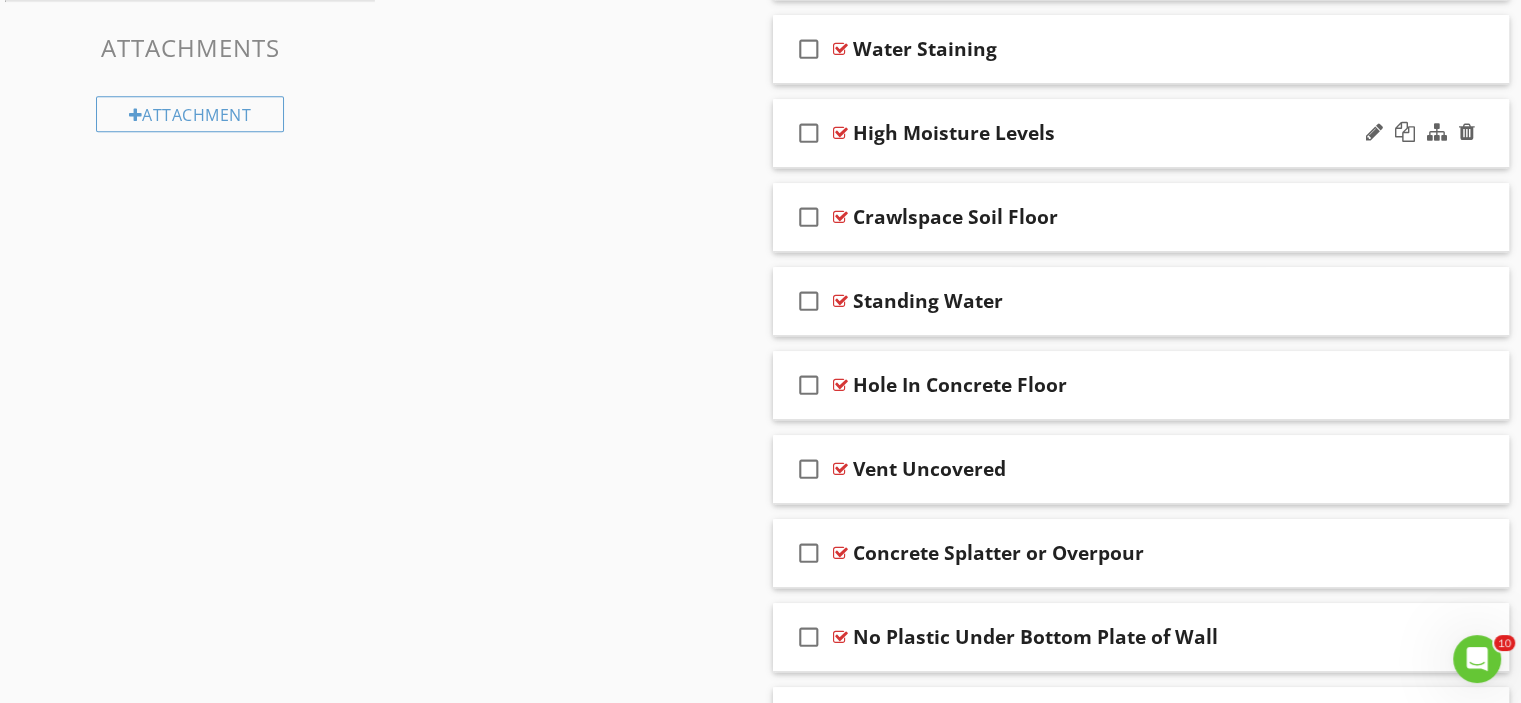 click on "High Moisture Levels" at bounding box center (1114, 133) 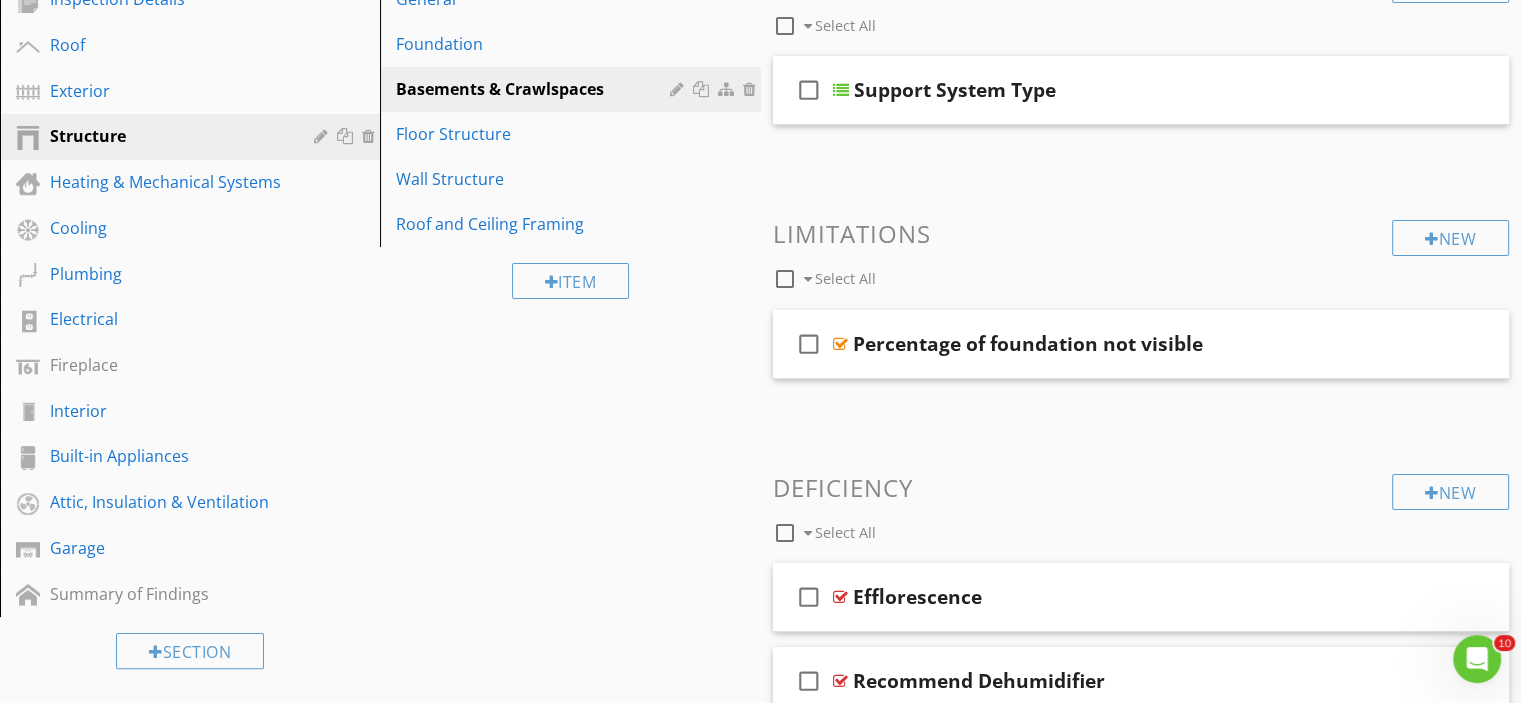 scroll, scrollTop: 292, scrollLeft: 0, axis: vertical 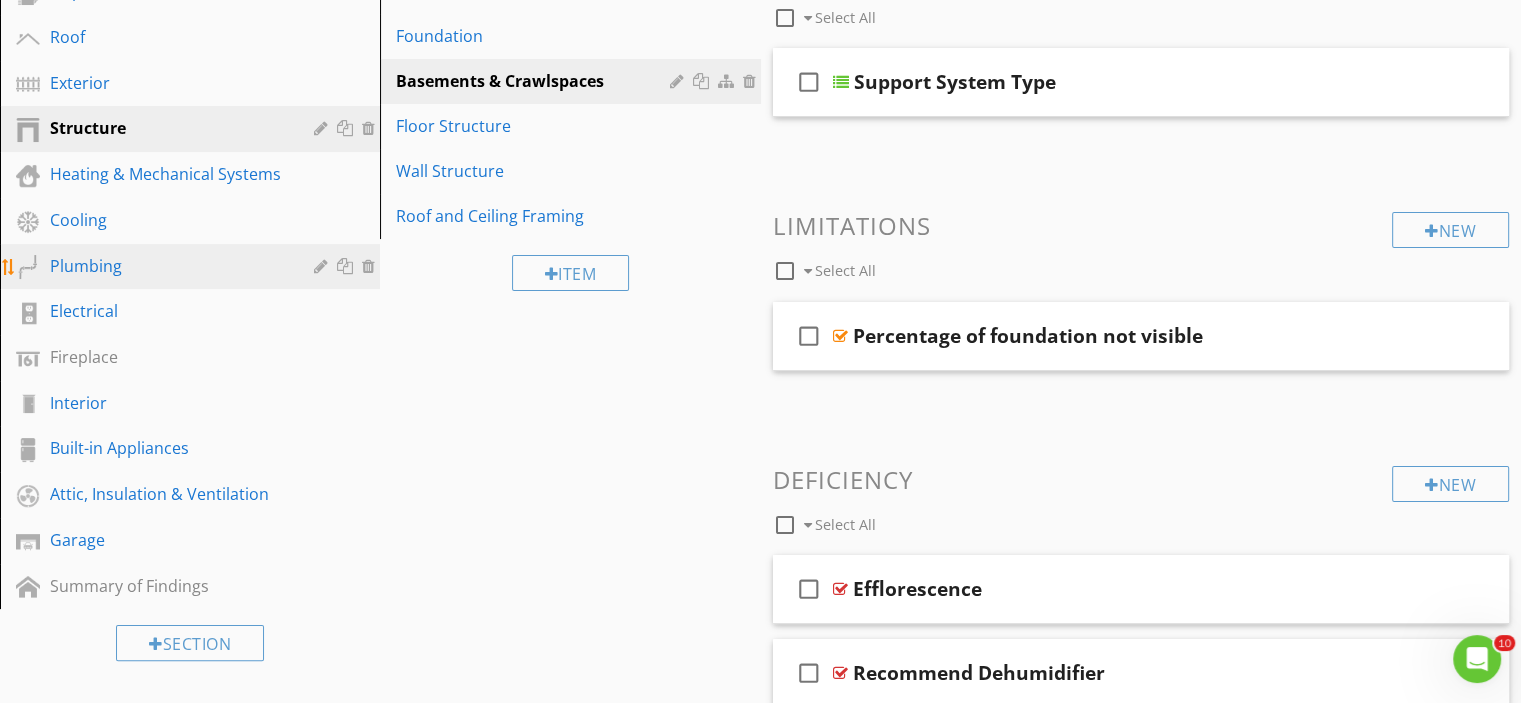 click on "Plumbing" at bounding box center (167, 266) 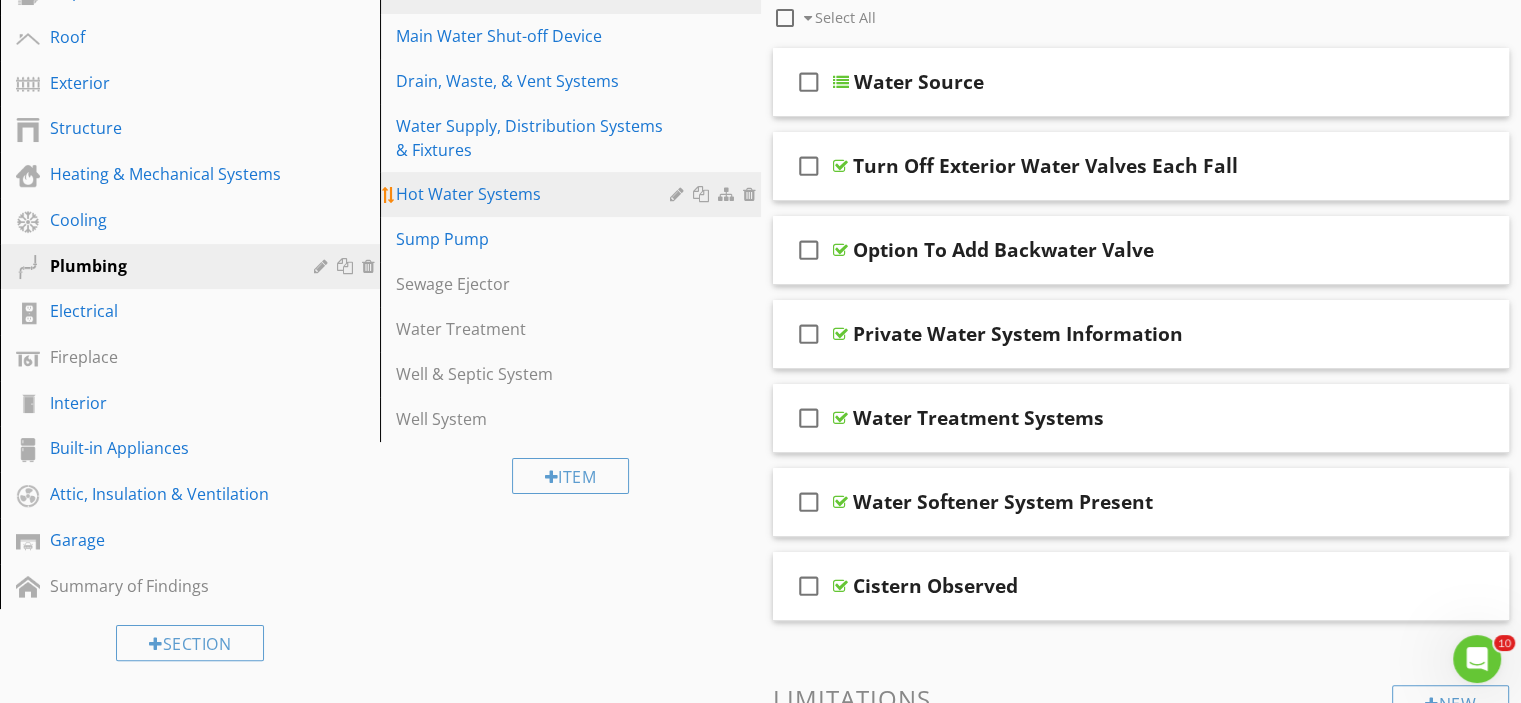 click on "Hot Water Systems" at bounding box center (535, 194) 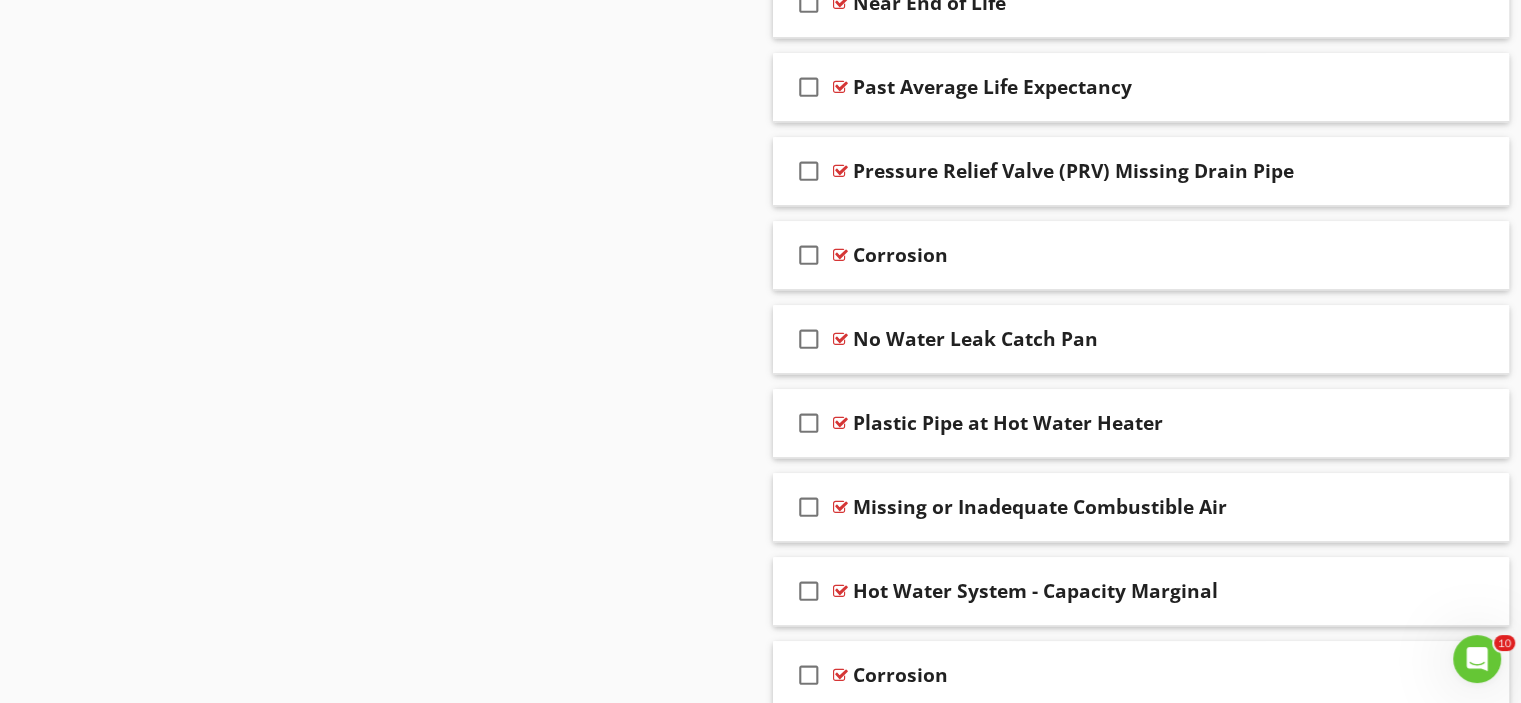 scroll, scrollTop: 1352, scrollLeft: 0, axis: vertical 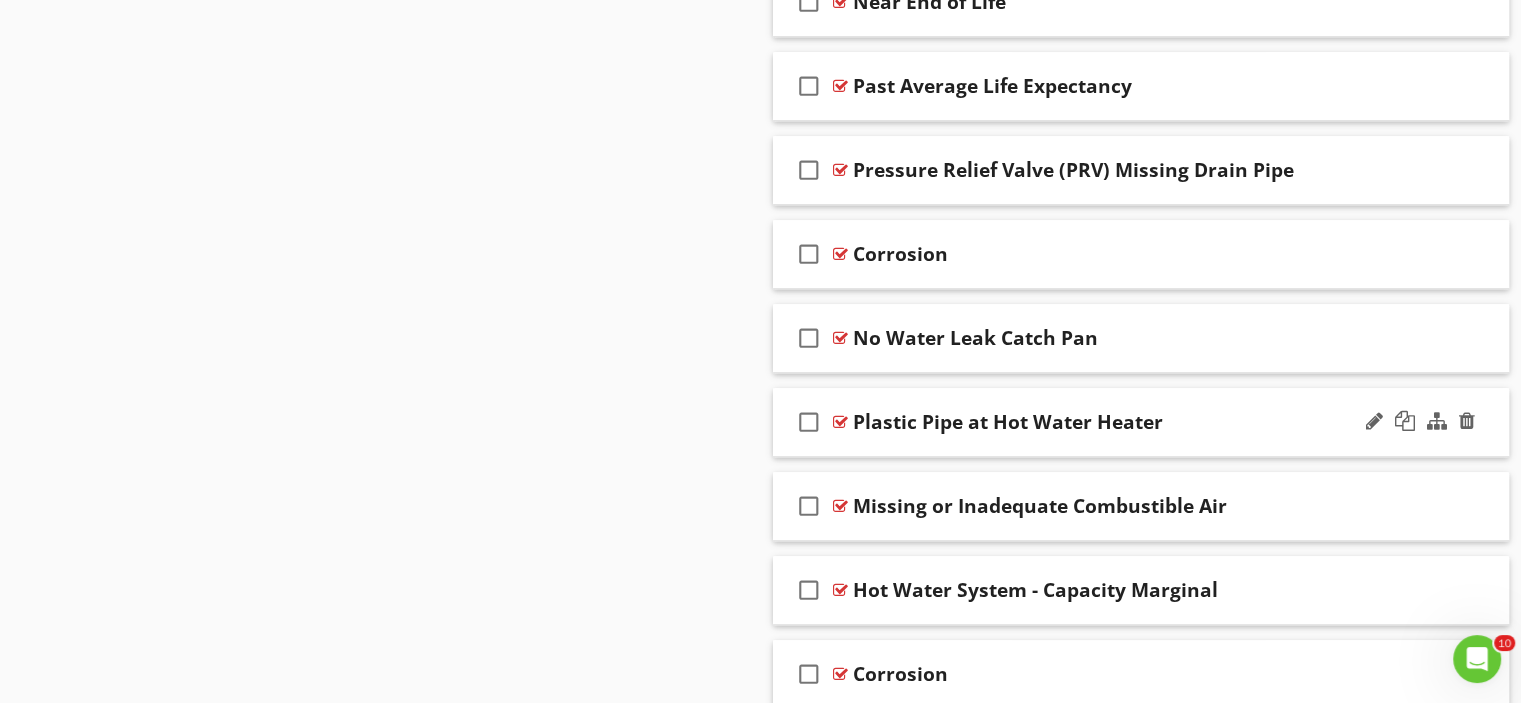 click on "Plastic Pipe at Hot Water Heater" at bounding box center (1114, 422) 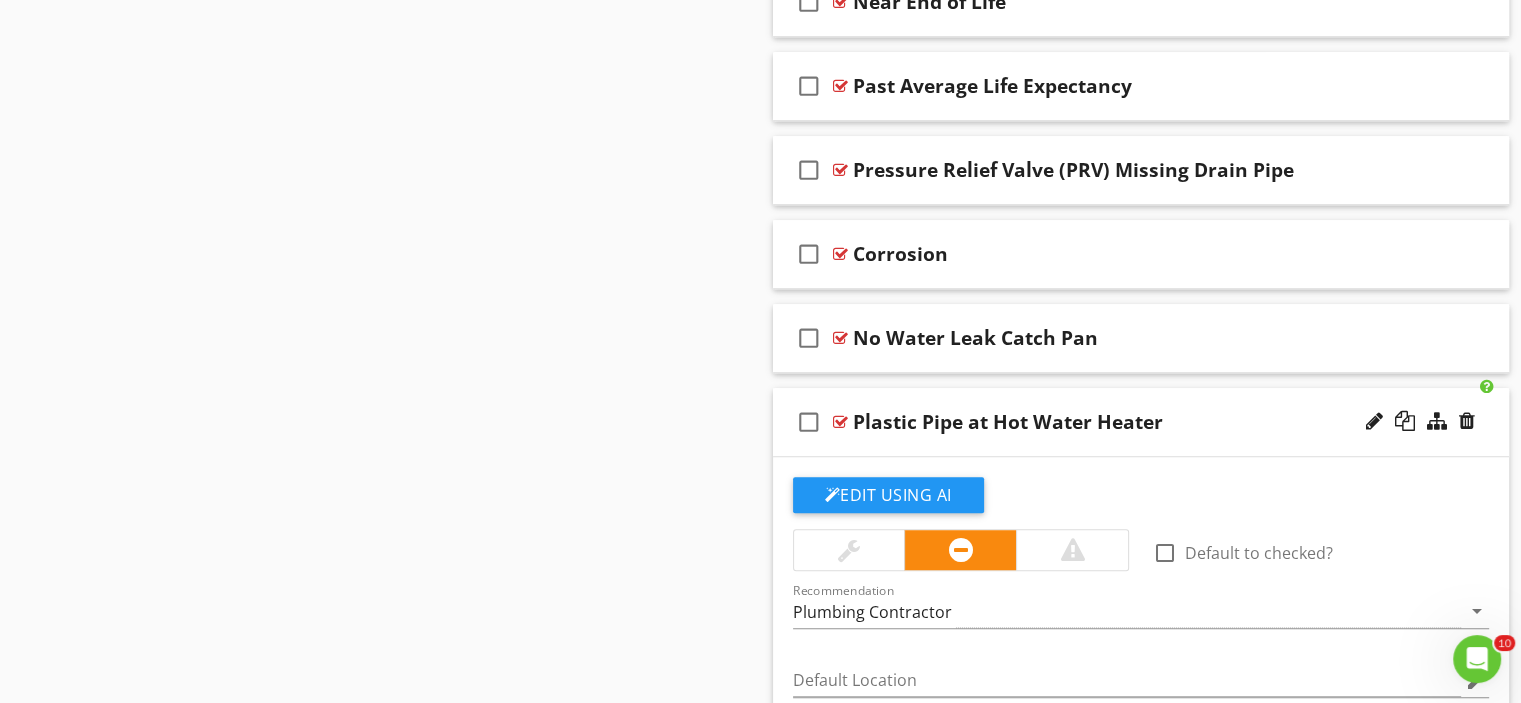 click on "Sections
Inspection Details           Roof           Exterior           Structure           Heating & Mechanical Systems           Cooling           Plumbing           Electrical           Fireplace           Interior           Built-in Appliances           Attic, Insulation & Ventilation           Garage           Summary of Findings
Section
Attachments
Attachment
Items
General           Main Water Shut-off Device           Drain, Waste, & Vent Systems           Water Supply, Distribution Systems & Fixtures           Hot Water Systems           Sump Pump           Sewage Ejector           Water Treatment           Well & Septic System           Well System
Item
Comments
New
Informational   check_box_outline_blank     Select All       check_box_outline_blank" at bounding box center [760, 1031] 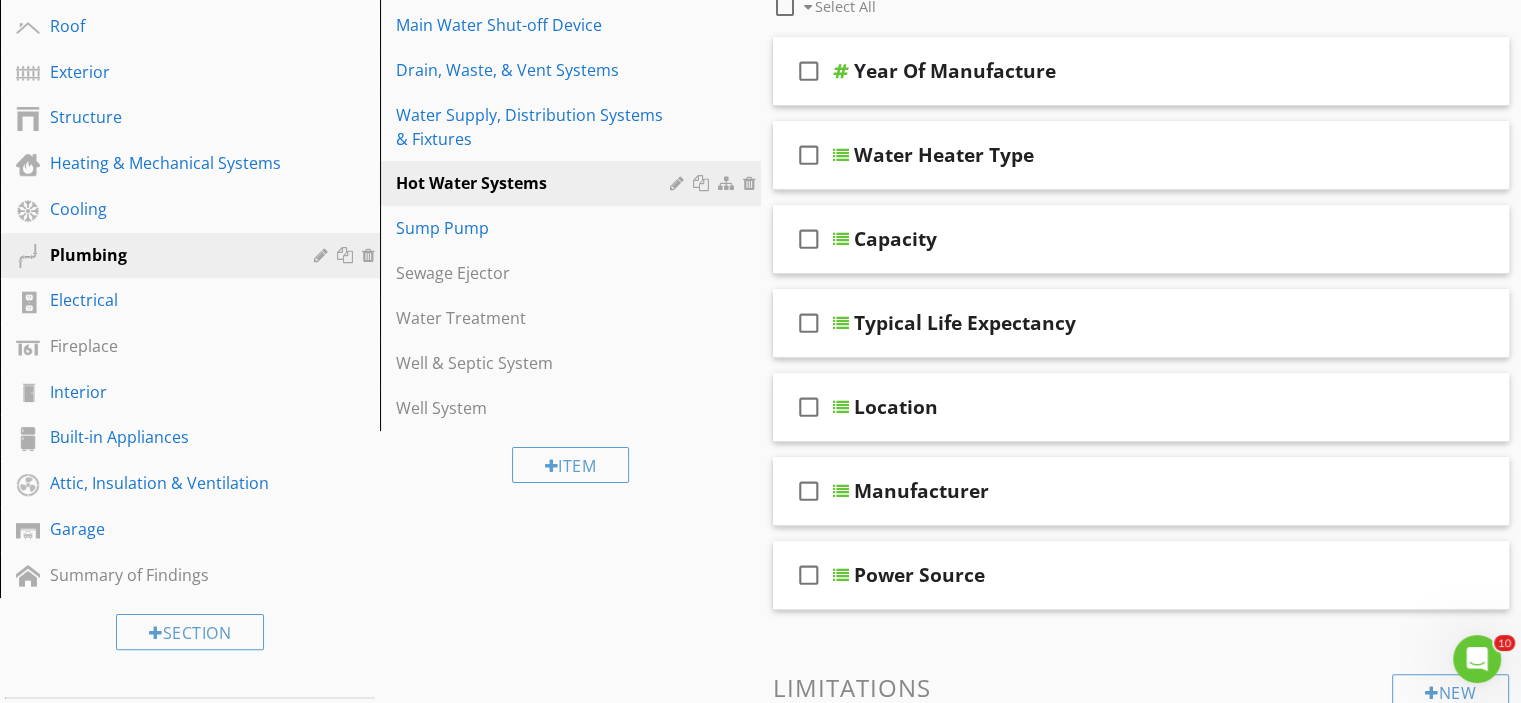scroll, scrollTop: 0, scrollLeft: 0, axis: both 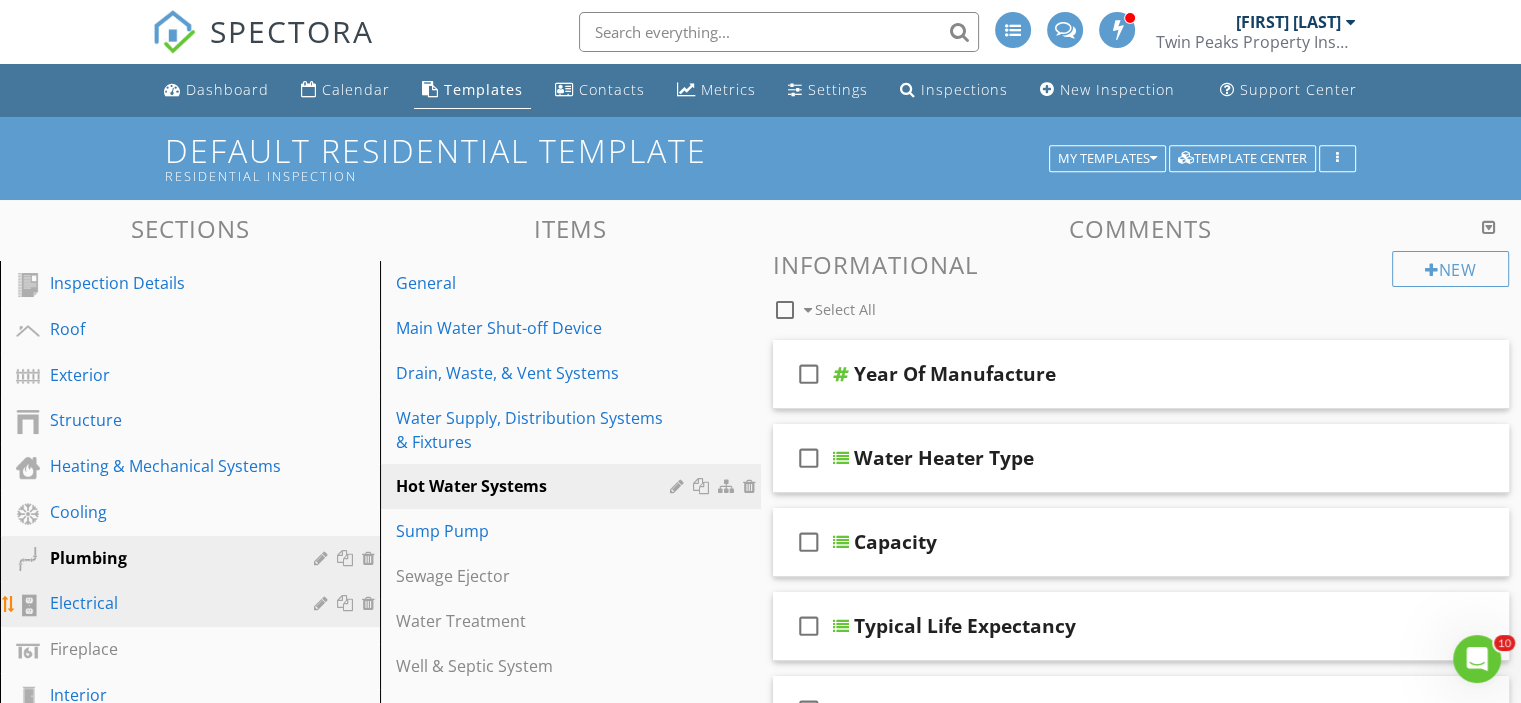 click on "Electrical" at bounding box center (167, 603) 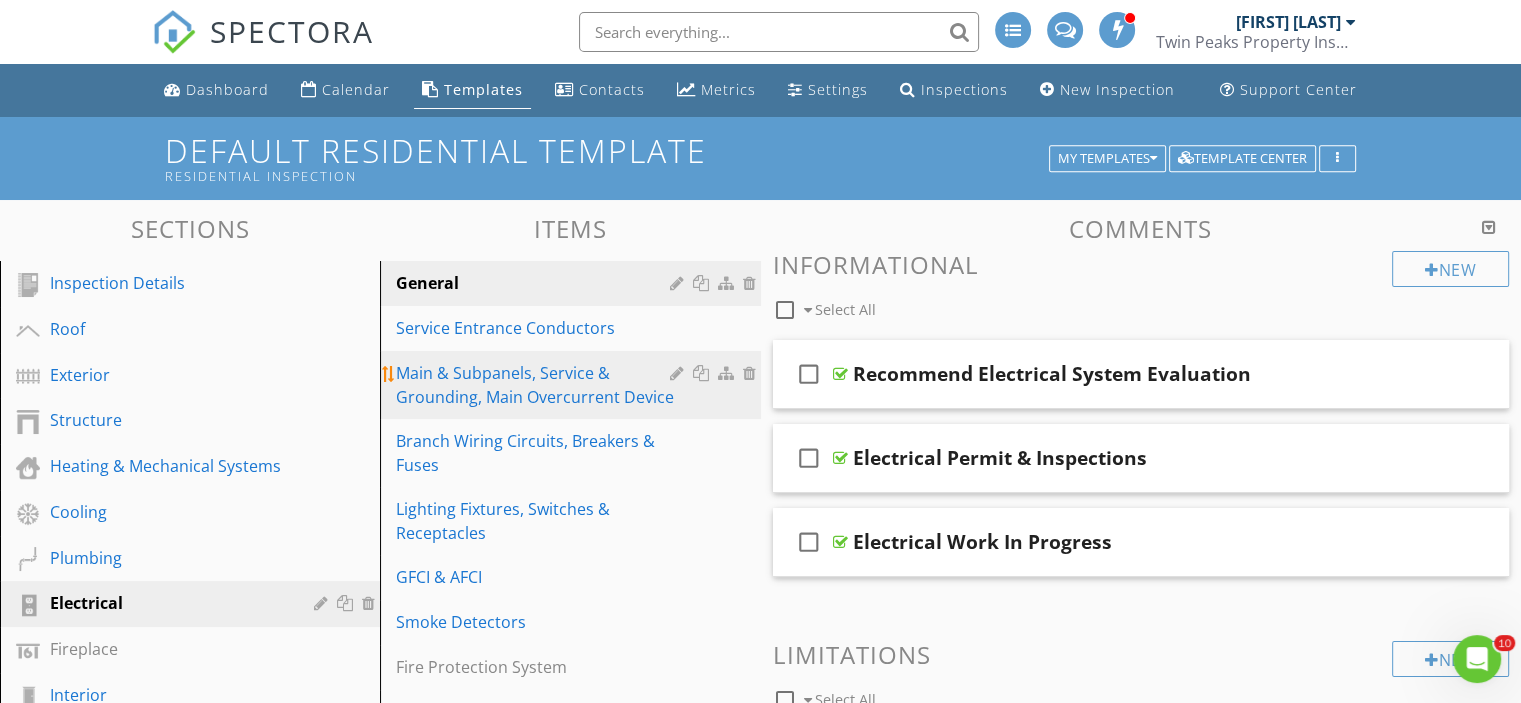 click on "Main & Subpanels, Service & Grounding, Main Overcurrent Device" at bounding box center [535, 385] 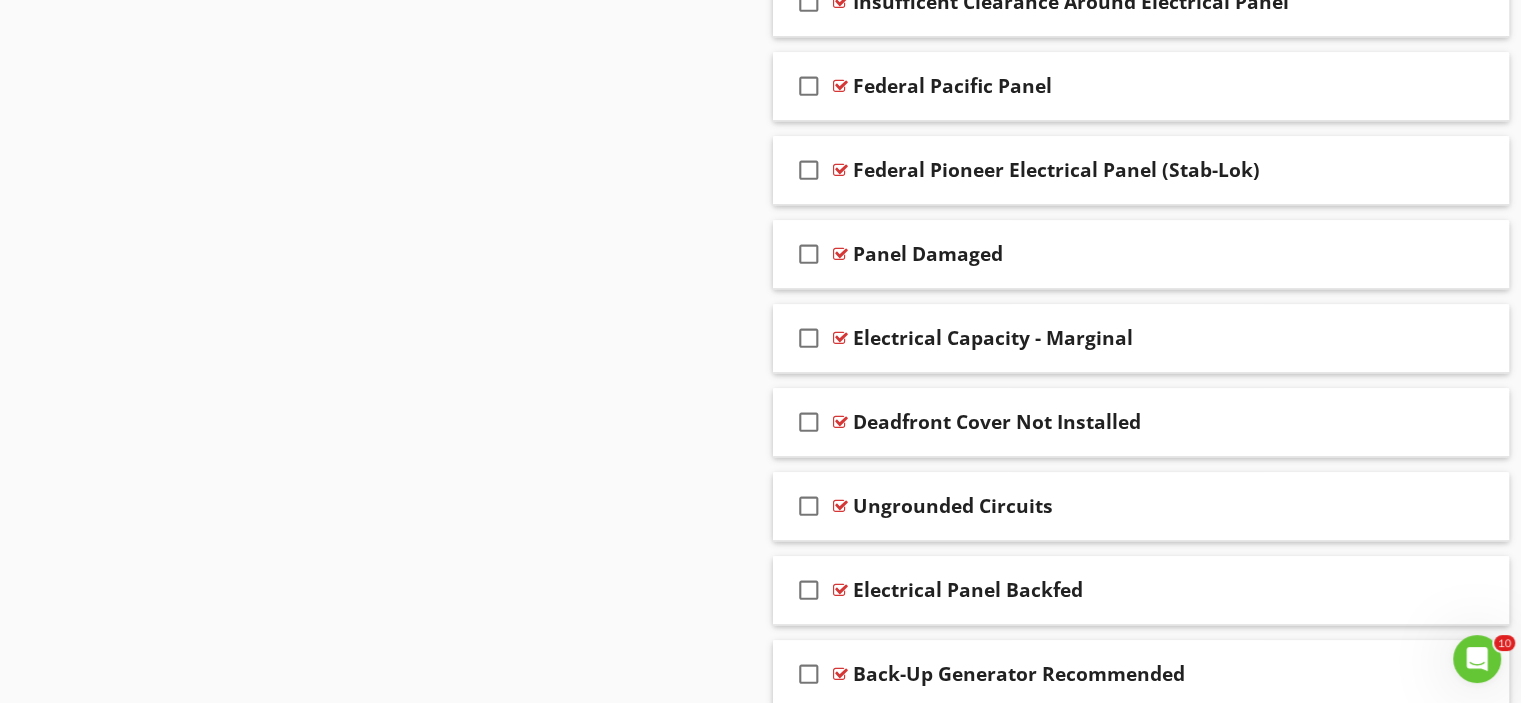 scroll, scrollTop: 1728, scrollLeft: 0, axis: vertical 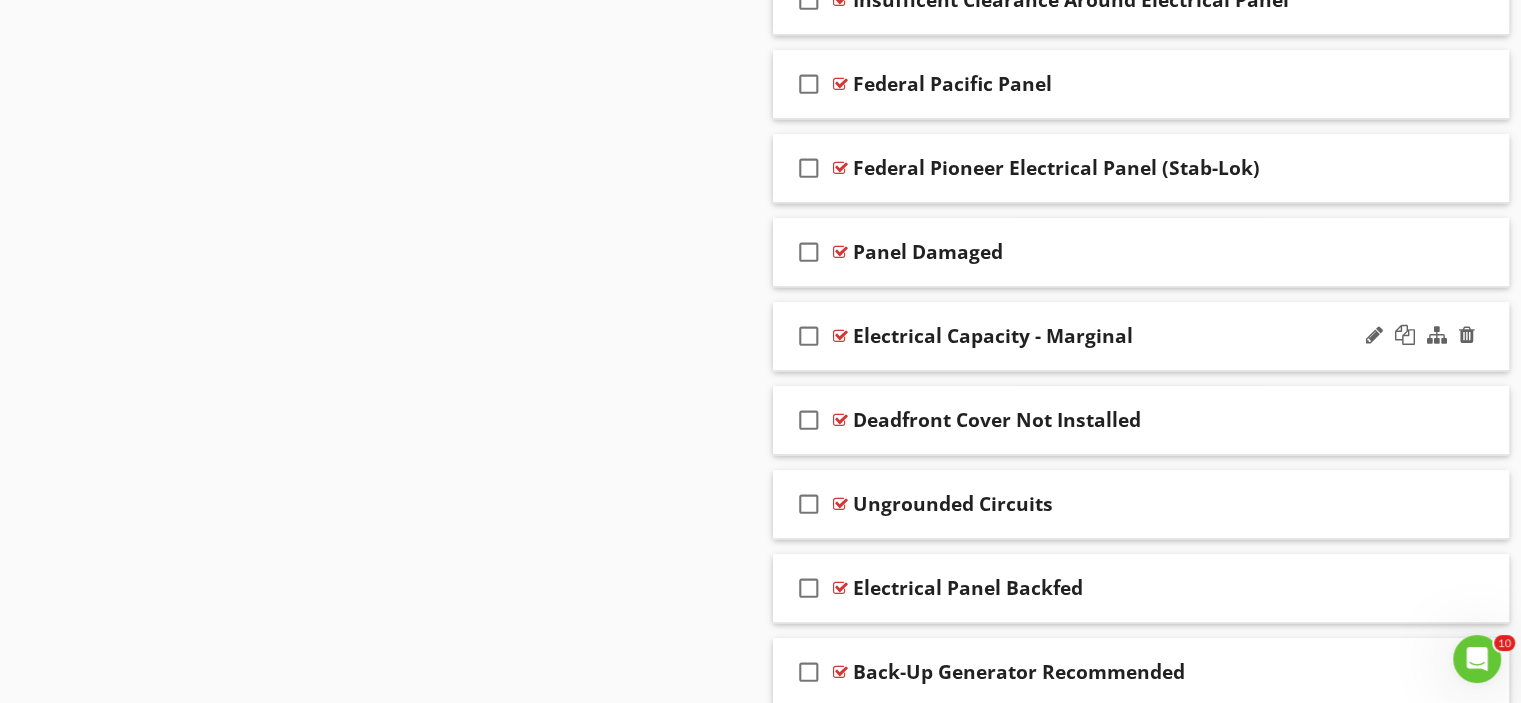 click on "Electrical Capacity - Marginal" at bounding box center (1114, 336) 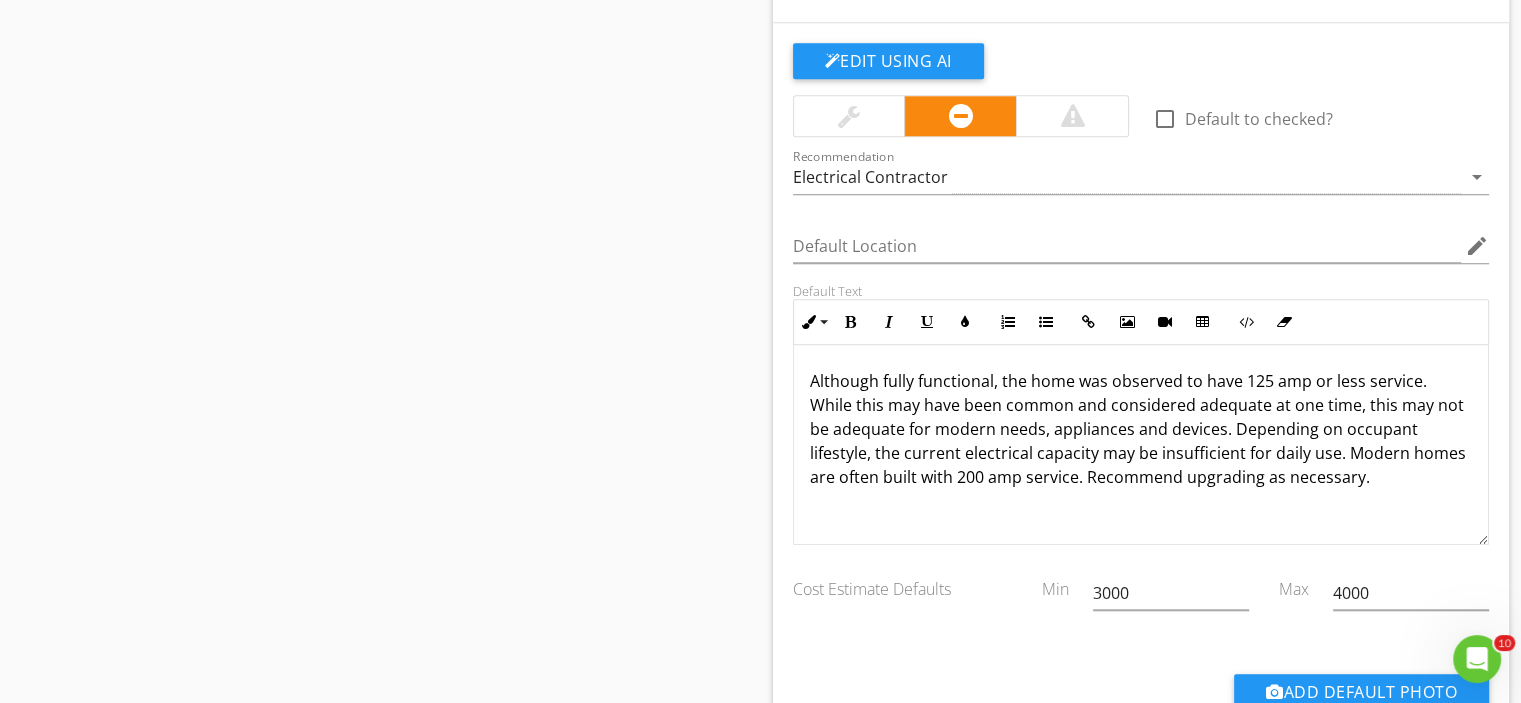 scroll, scrollTop: 2103, scrollLeft: 0, axis: vertical 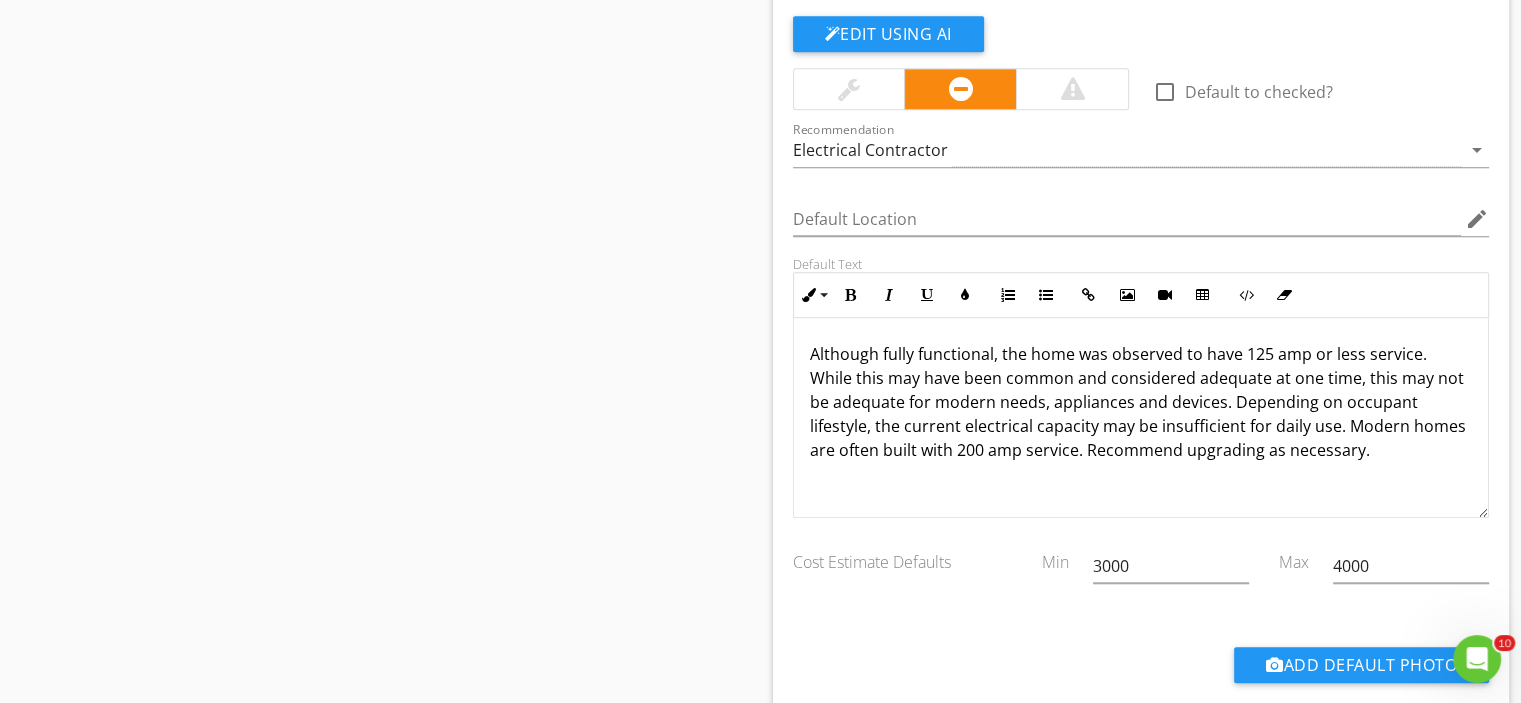 click on "Although fully functional, the home was observed to have 125 amp or less service. While this may have been common and considered adequate at one time, this may not be adequate for modern needs, appliances and devices. Depending on occupant lifestyle, the current electrical capacity may be insufficient for daily use. Modern homes are often built with 200 amp service. Recommend upgrading as necessary." at bounding box center (1138, 402) 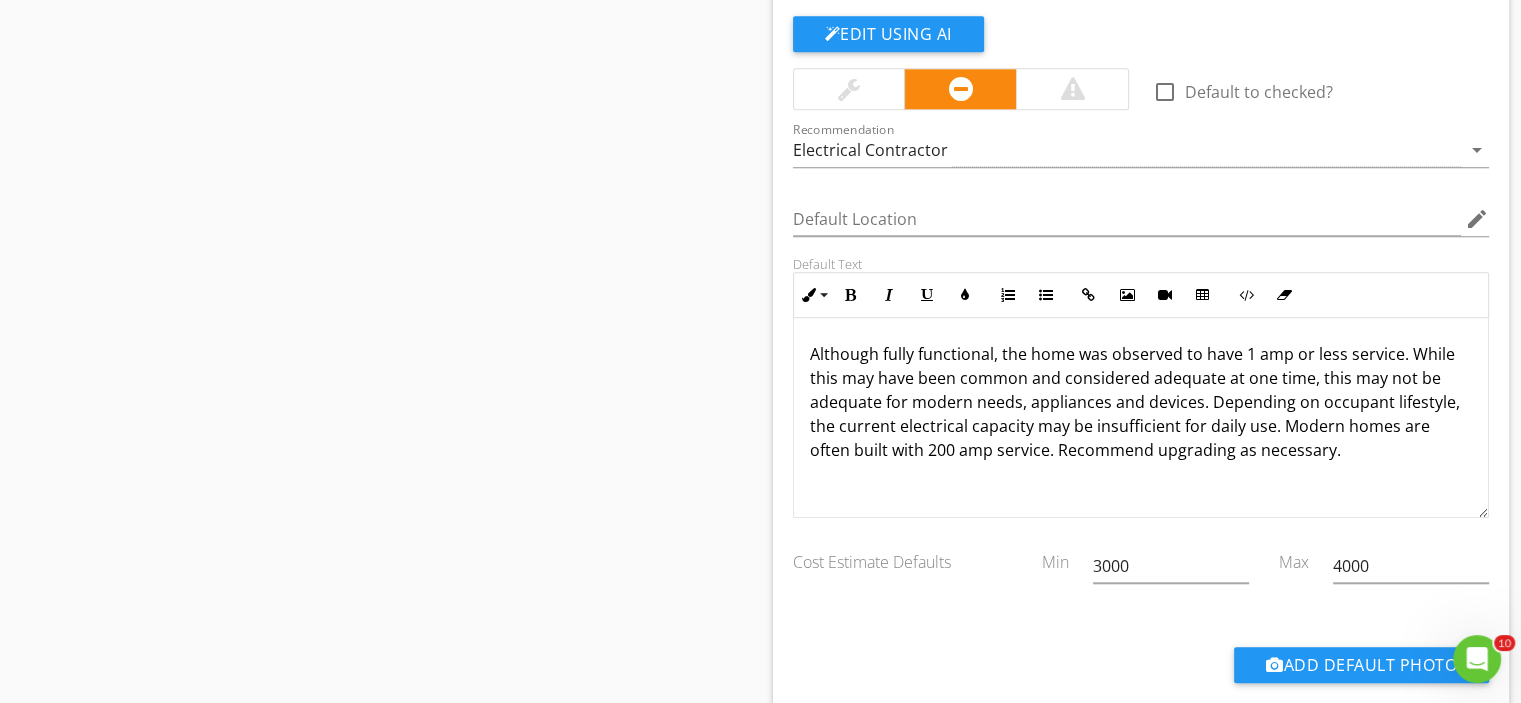 type 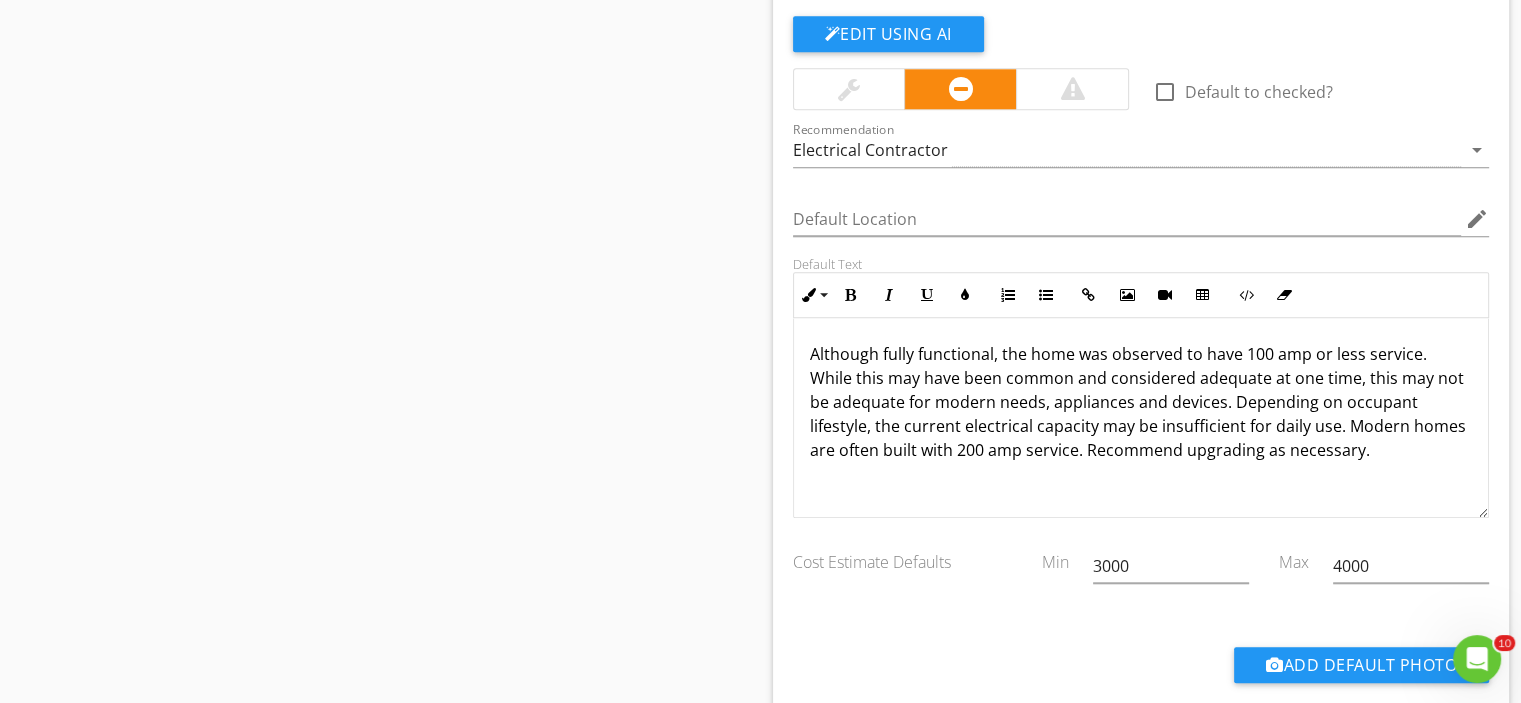 click on "Sections
Inspection Details           Roof           Exterior           Structure           Heating & Mechanical Systems           Cooling           Plumbing           Electrical           Fireplace           Interior           Built-in Appliances           Attic, Insulation & Ventilation           Garage           Summary of Findings
Section
Attachments
Attachment
Items
General           Service Entrance Conductors           Main & Subpanels, Service & Grounding, Main Overcurrent Device           Branch Wiring Circuits, Breakers & Fuses           Lighting Fixtures, Switches & Receptacles           GFCI & AFCI           Smoke Detectors           Fire Protection System           Back-Up Generator           Central Vac
Item
Comments
New
Informational   check_box_outline_blank     Select All" at bounding box center [760, 383] 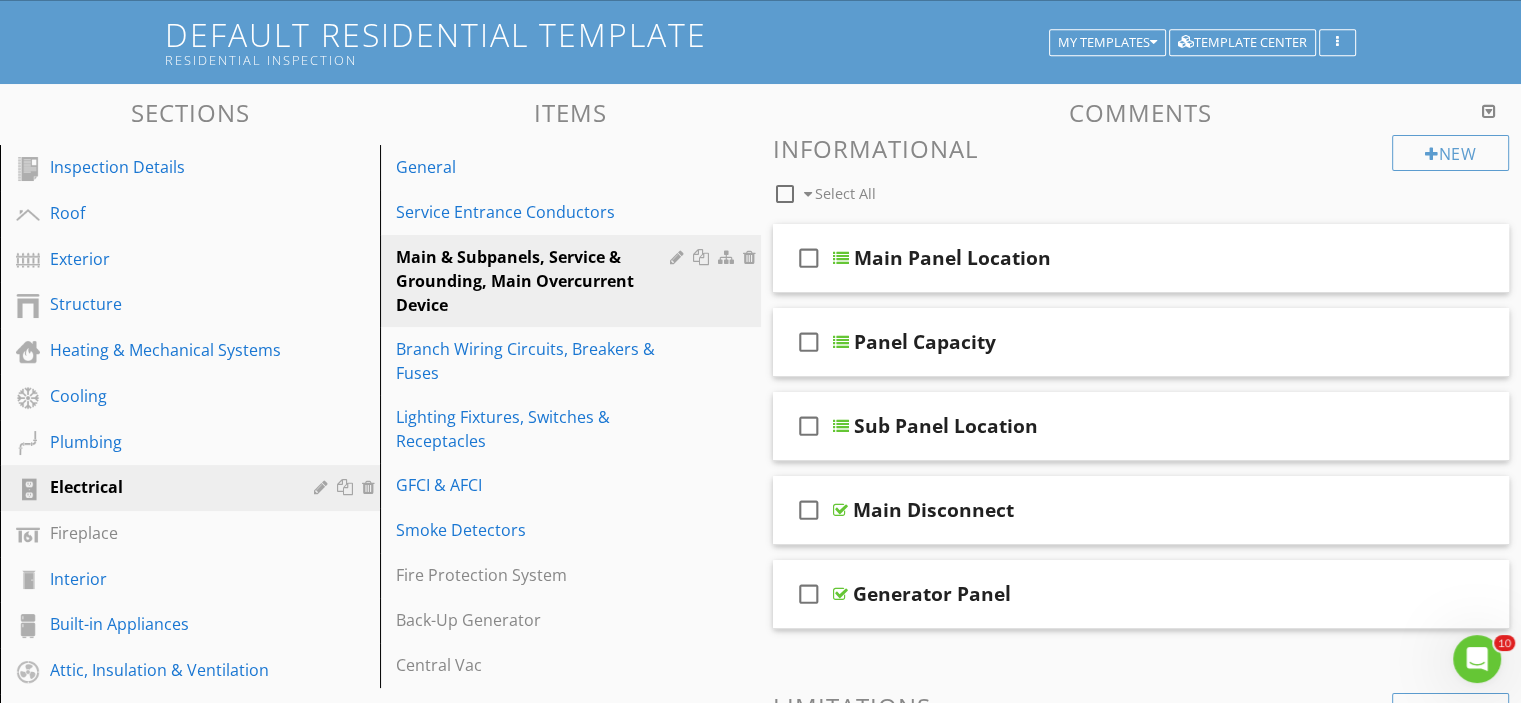scroll, scrollTop: 0, scrollLeft: 0, axis: both 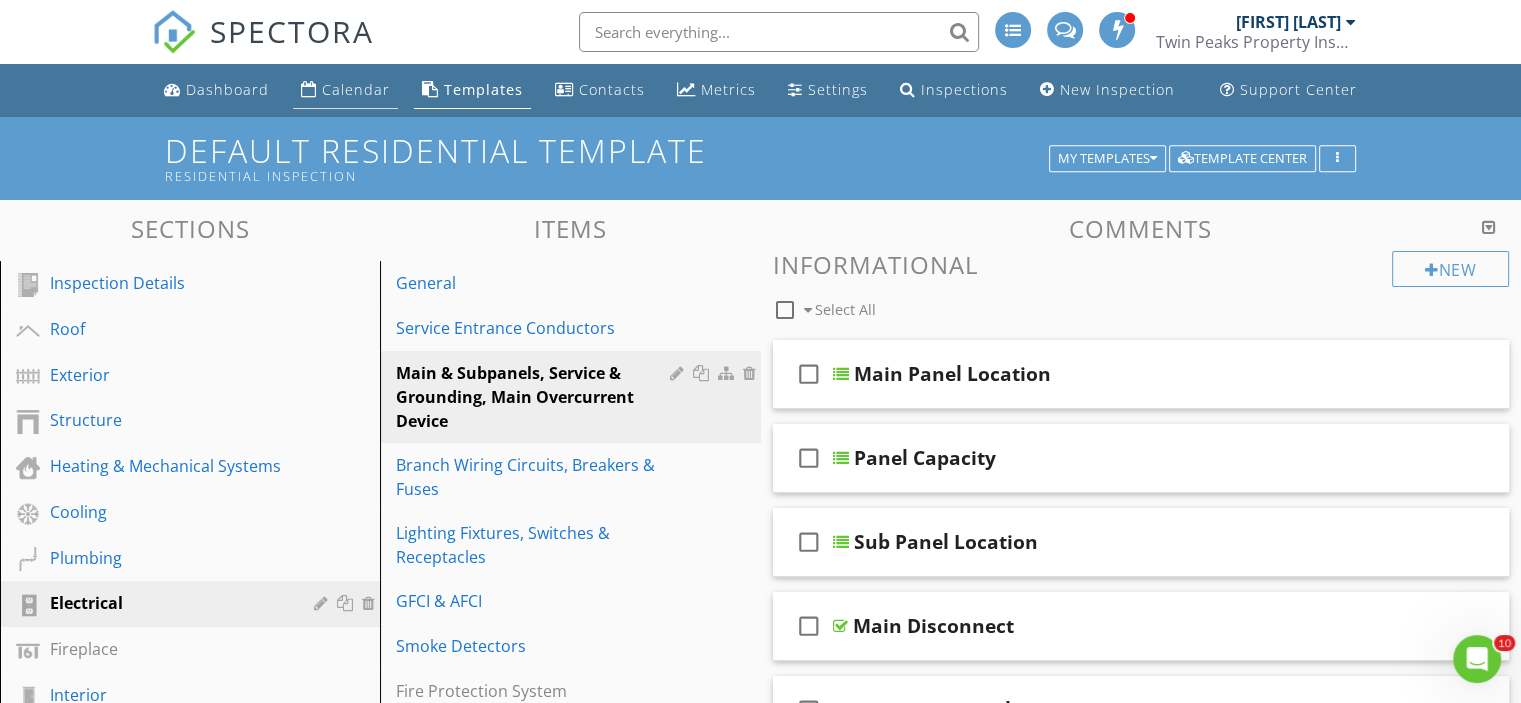 click on "Calendar" at bounding box center (345, 90) 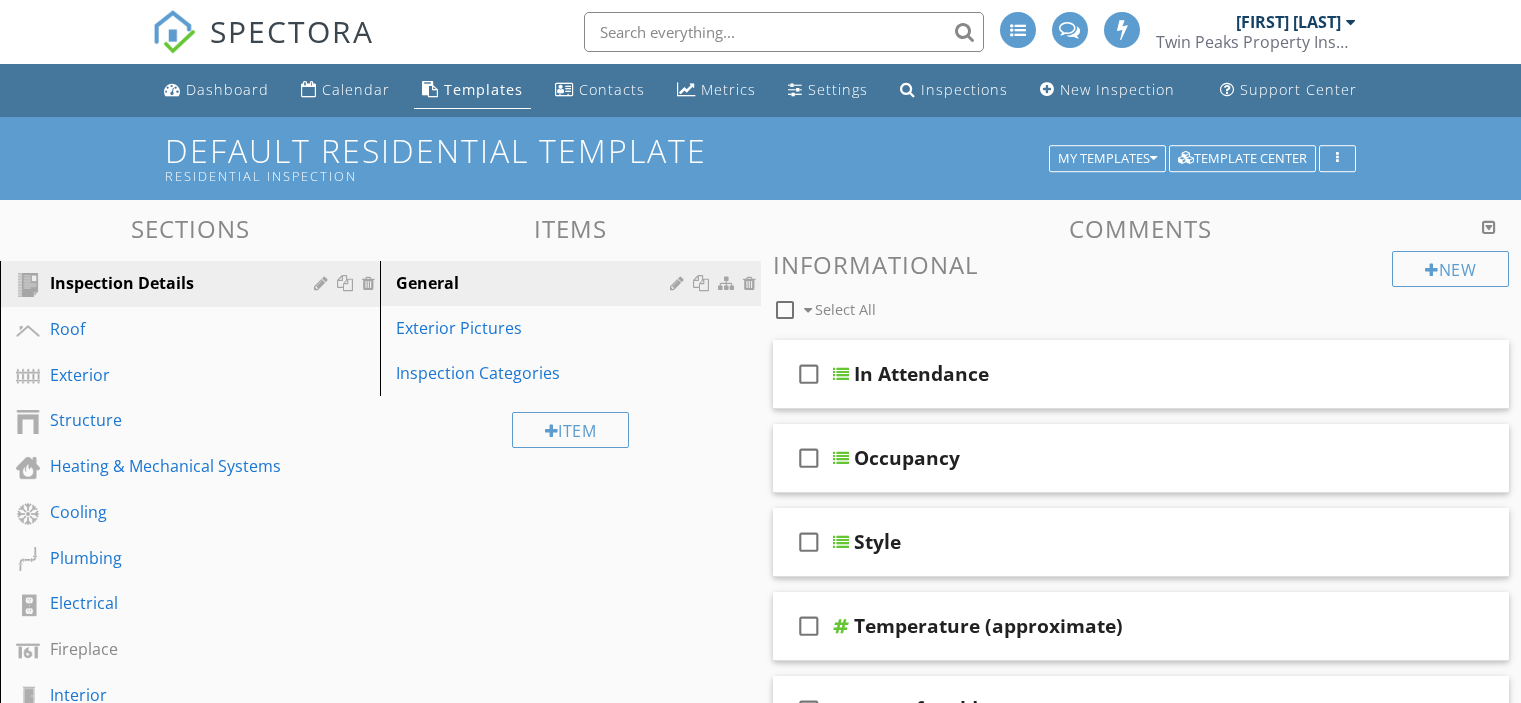 scroll, scrollTop: 0, scrollLeft: 0, axis: both 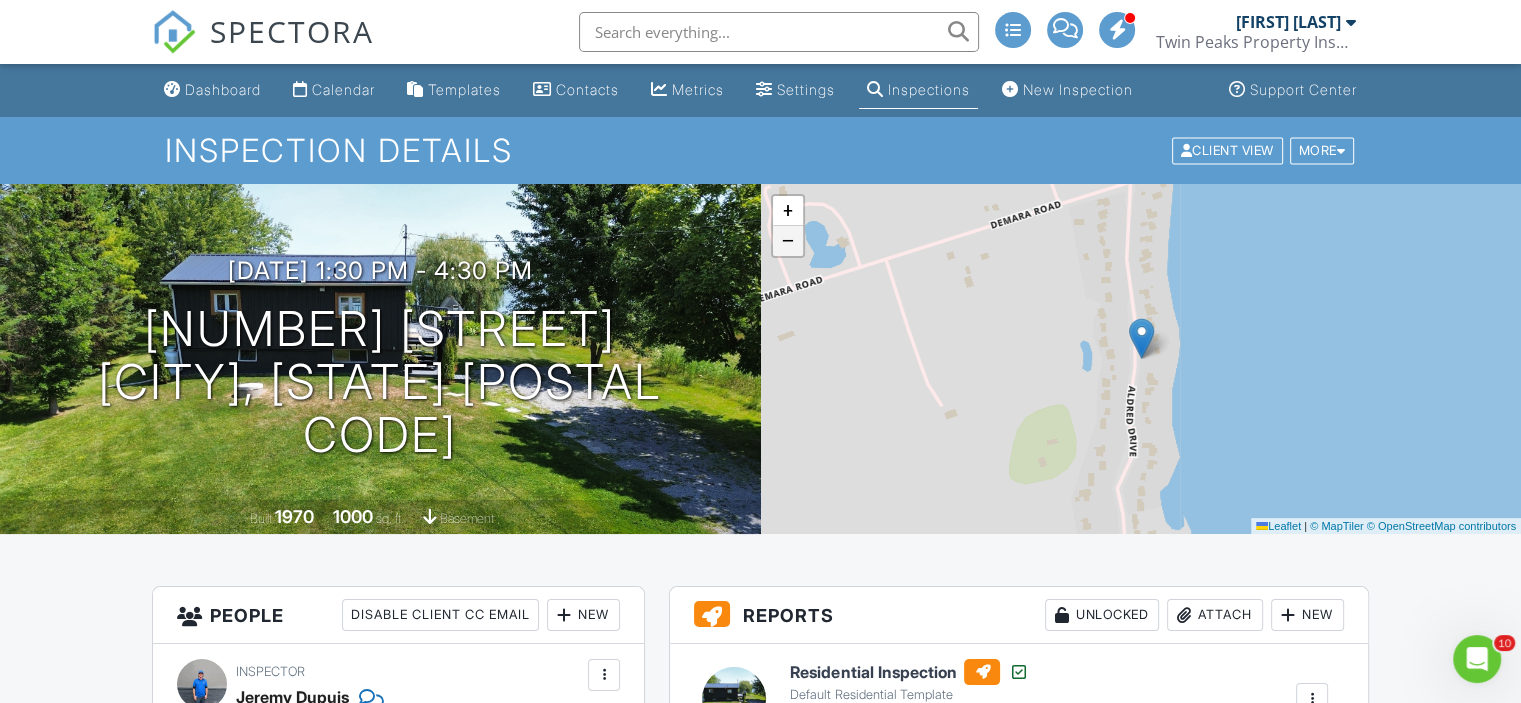 click on "−" at bounding box center (788, 241) 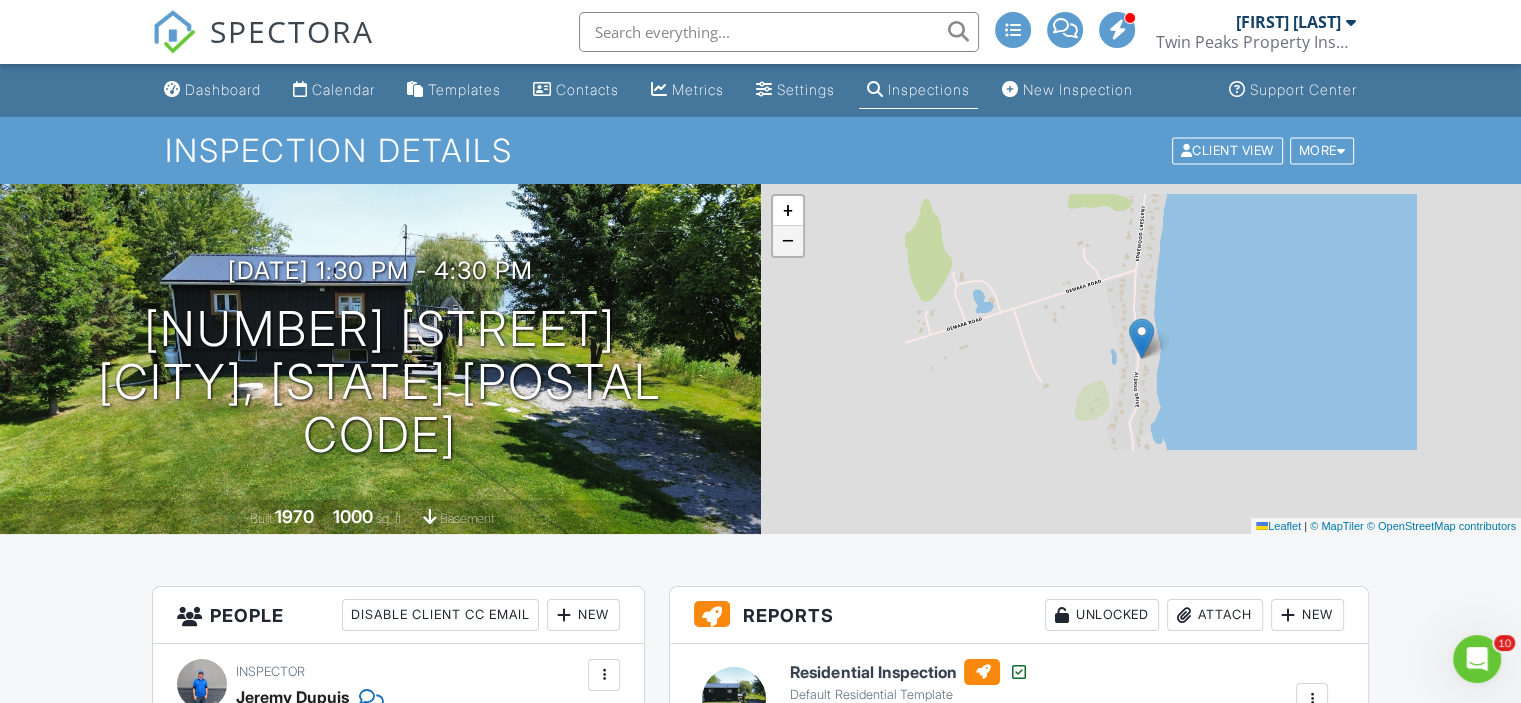 click on "−" at bounding box center [788, 241] 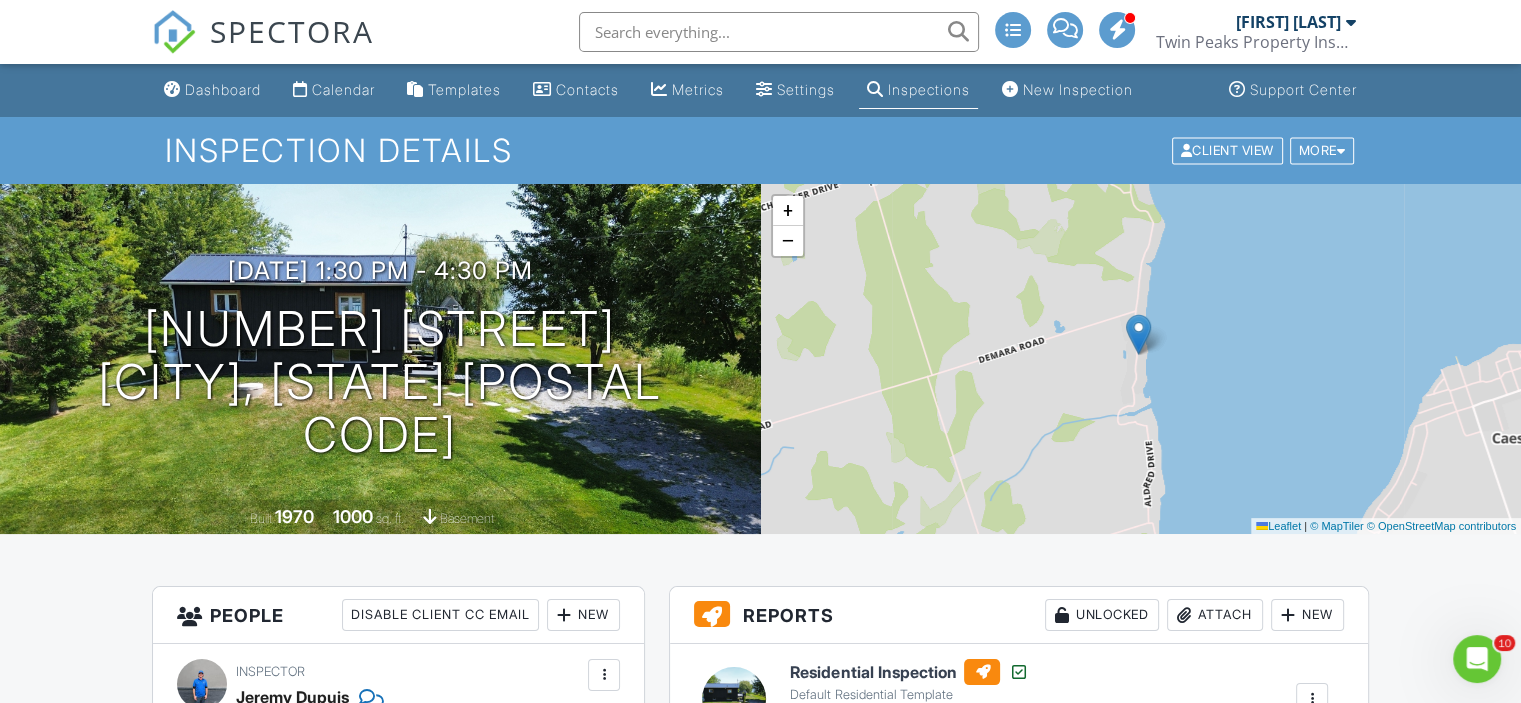 drag, startPoint x: 1171, startPoint y: 367, endPoint x: 1101, endPoint y: 339, distance: 75.39231 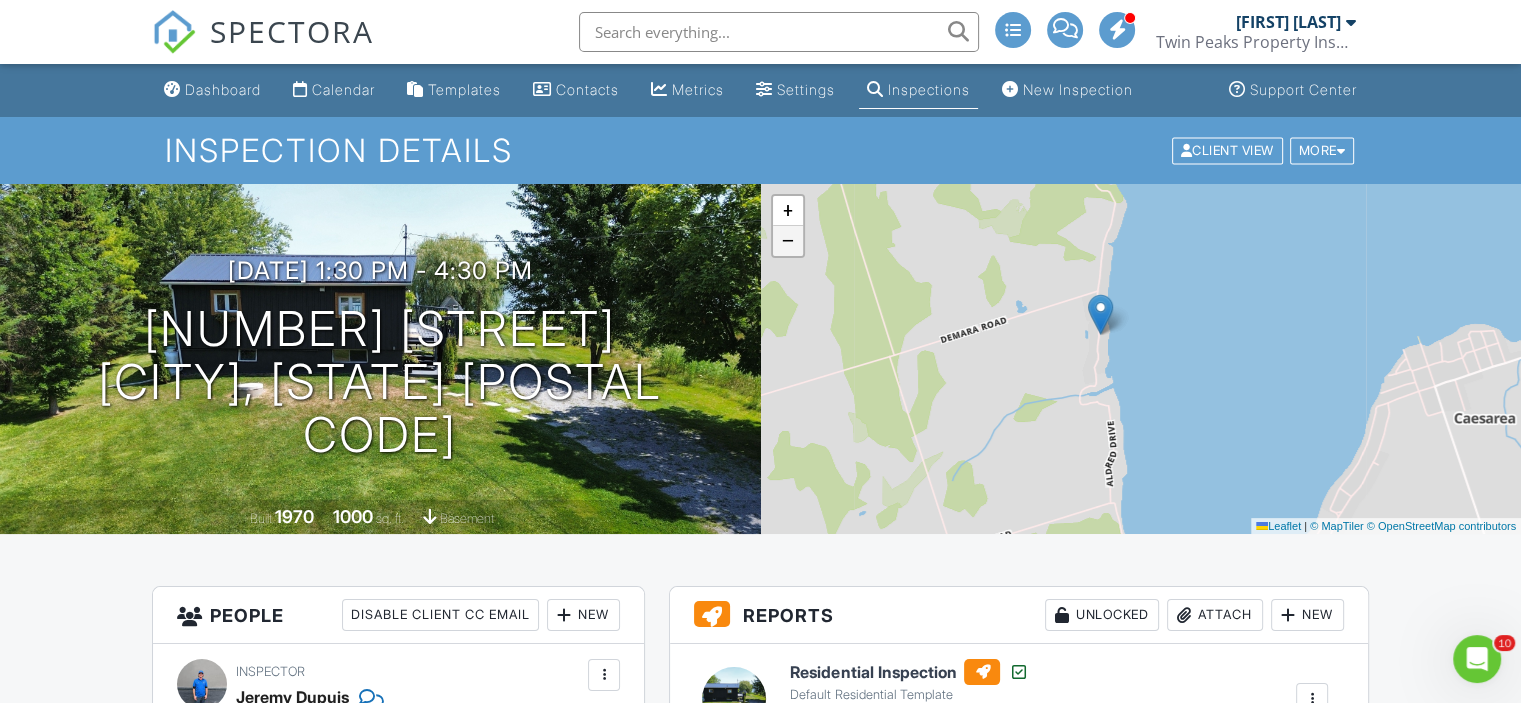 click on "−" at bounding box center [788, 241] 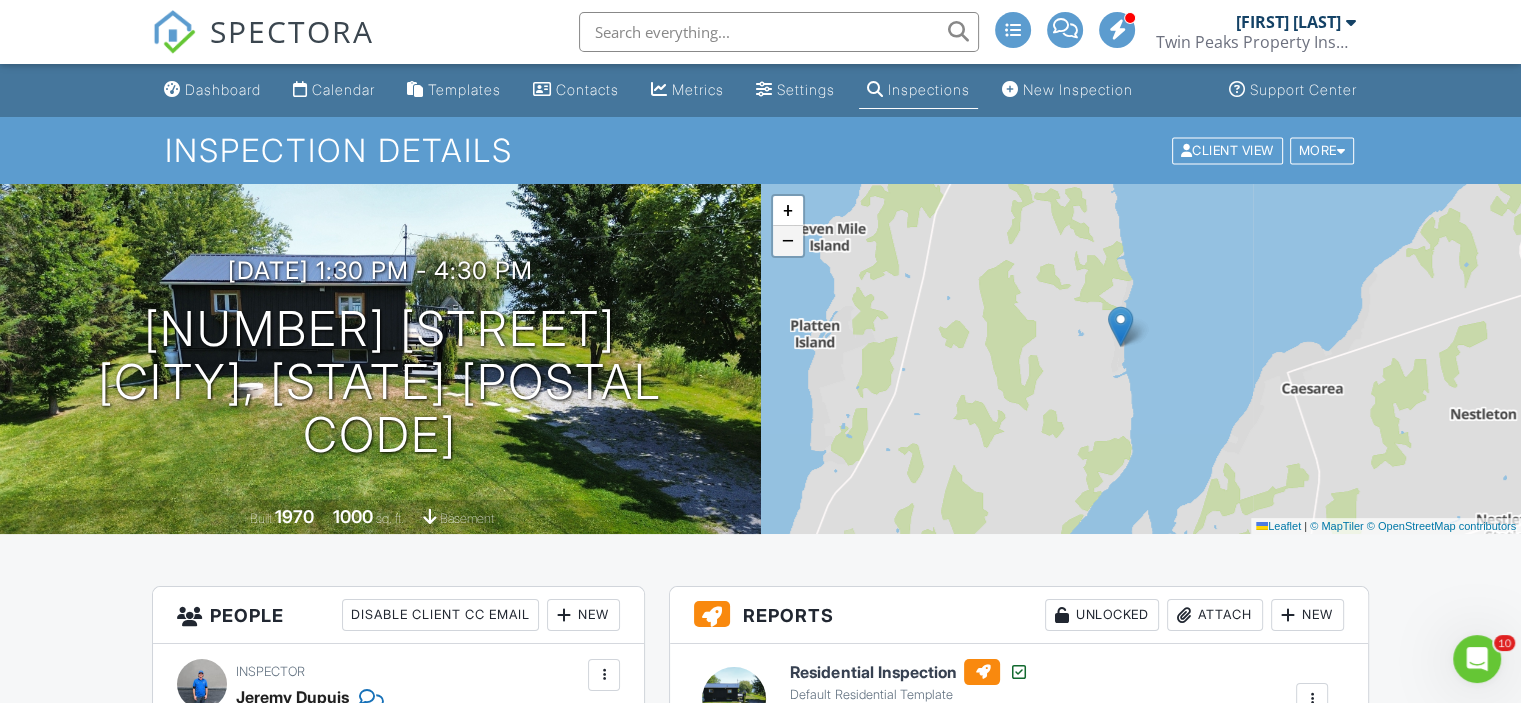 click on "−" at bounding box center (788, 241) 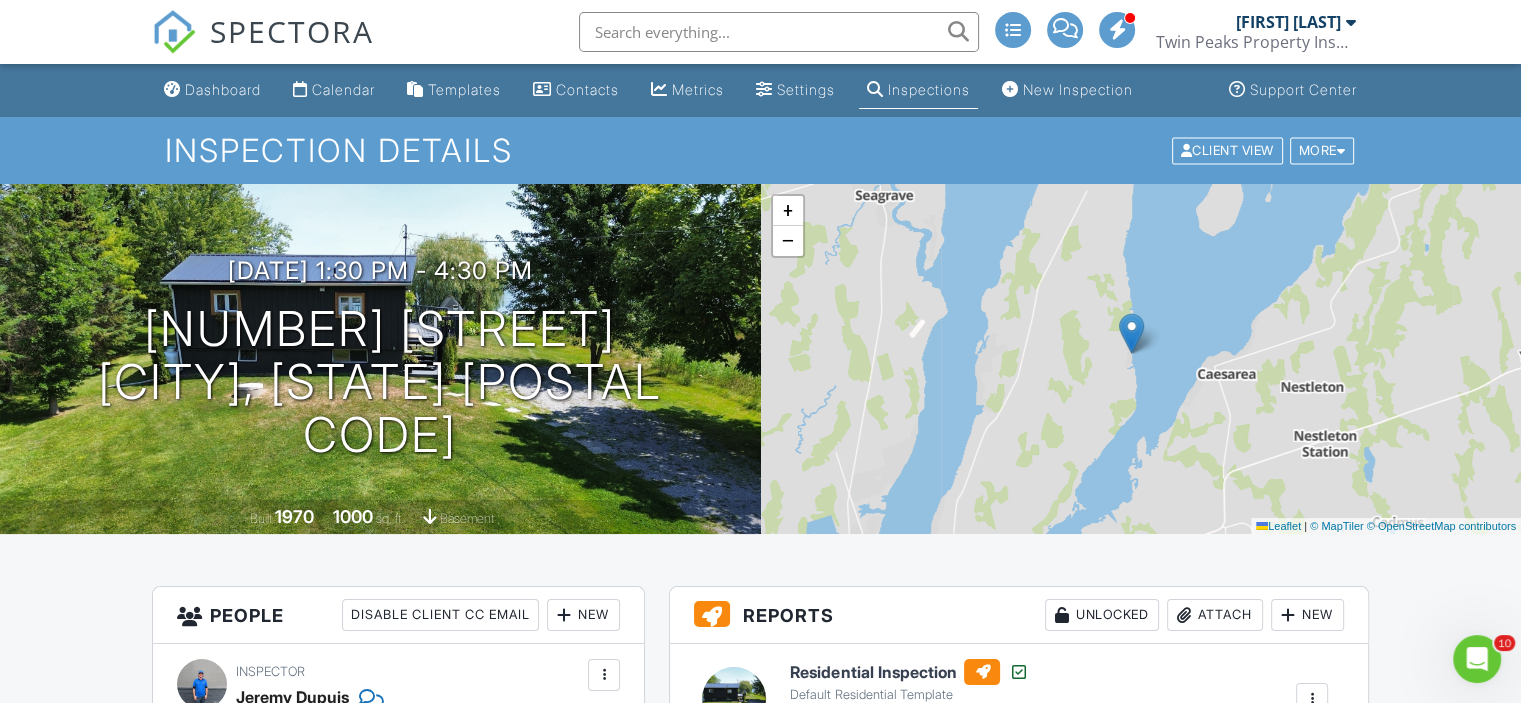 click on "SPECTORA" at bounding box center (292, 31) 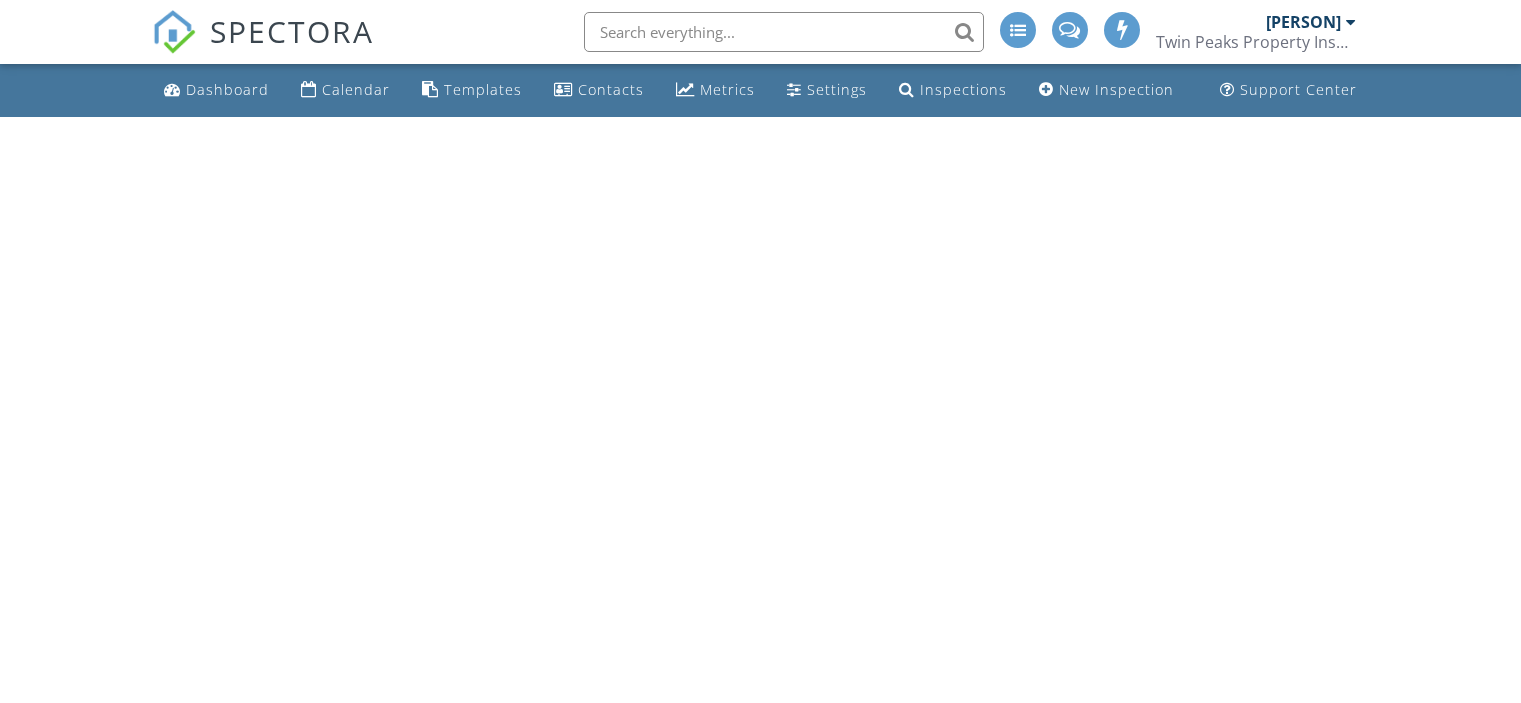scroll, scrollTop: 0, scrollLeft: 0, axis: both 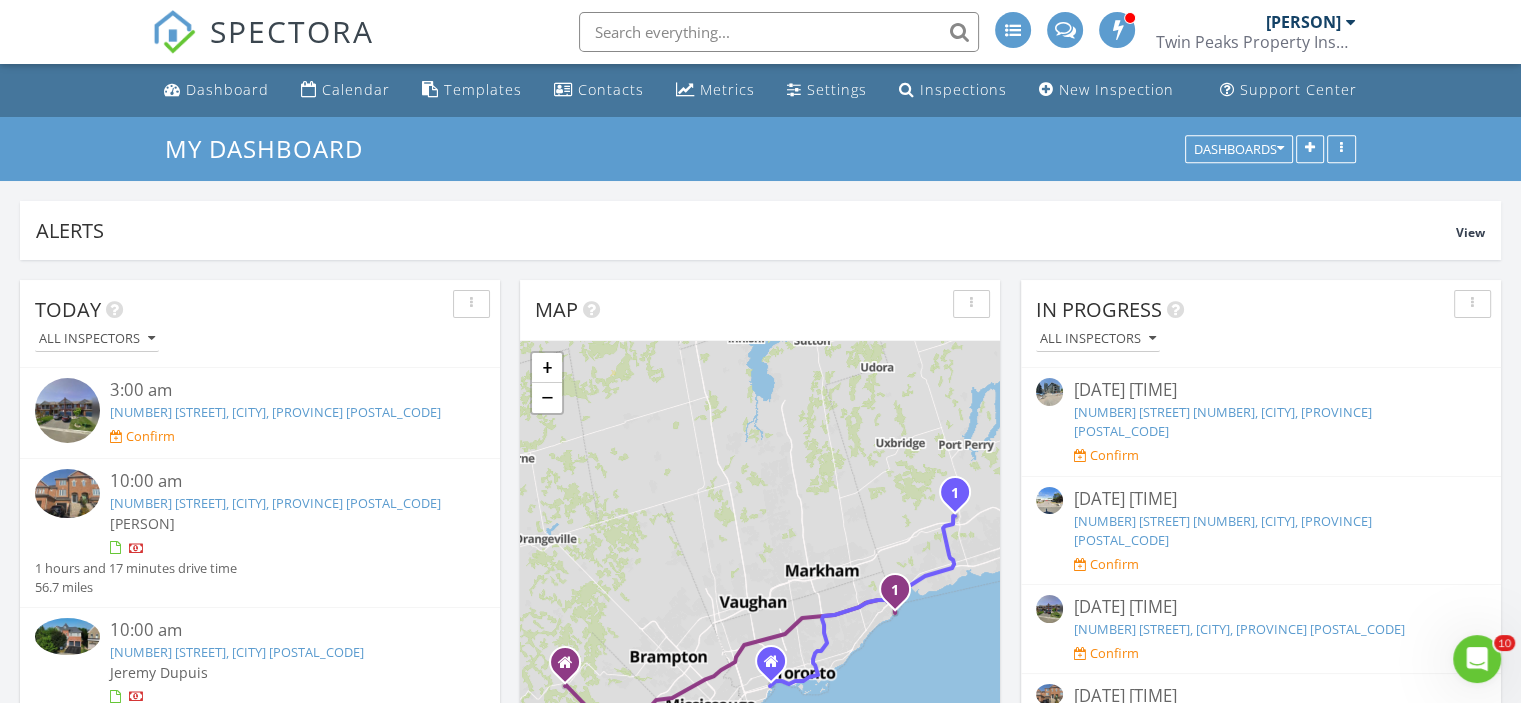 click on "[NUMBER] [STREET], [CITY], [PROVINCE] [POSTAL_CODE]" at bounding box center (275, 503) 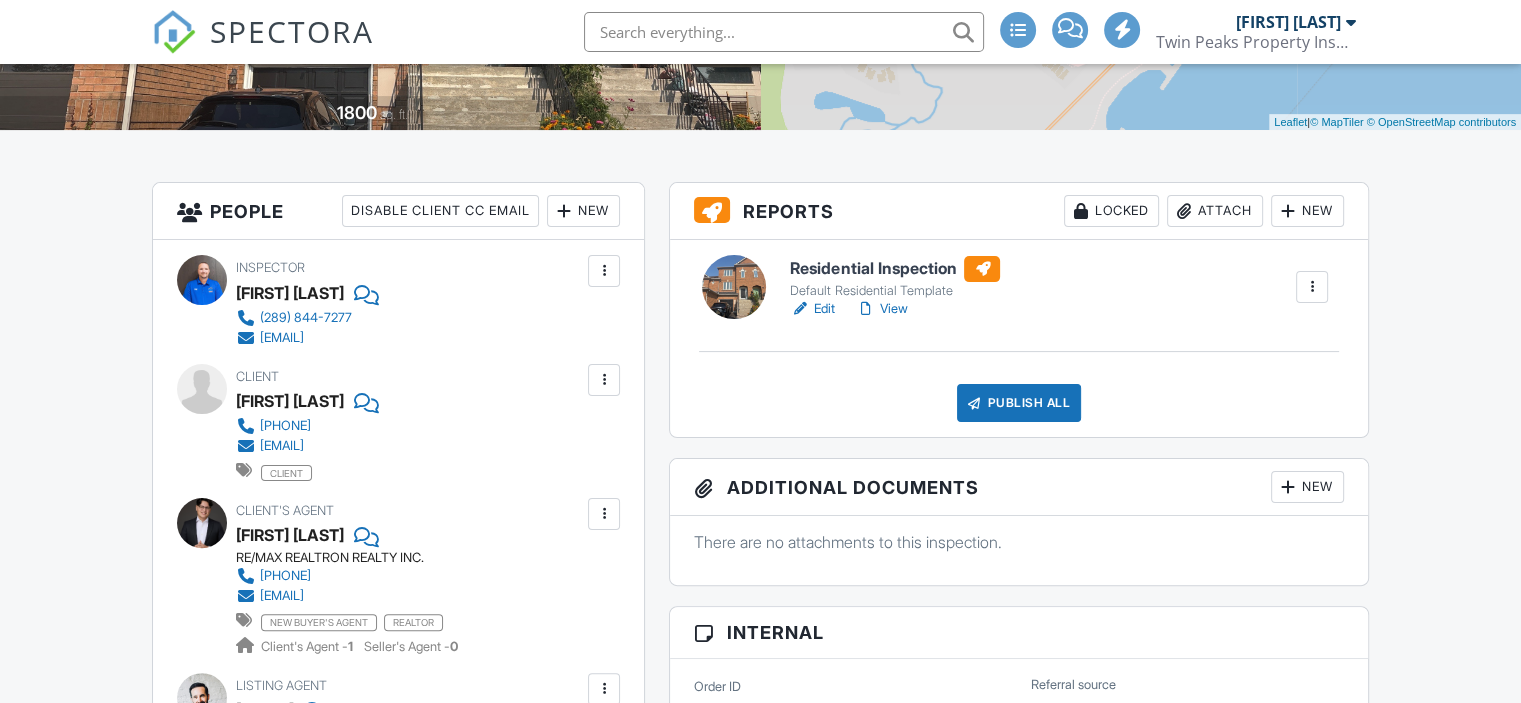 scroll, scrollTop: 0, scrollLeft: 0, axis: both 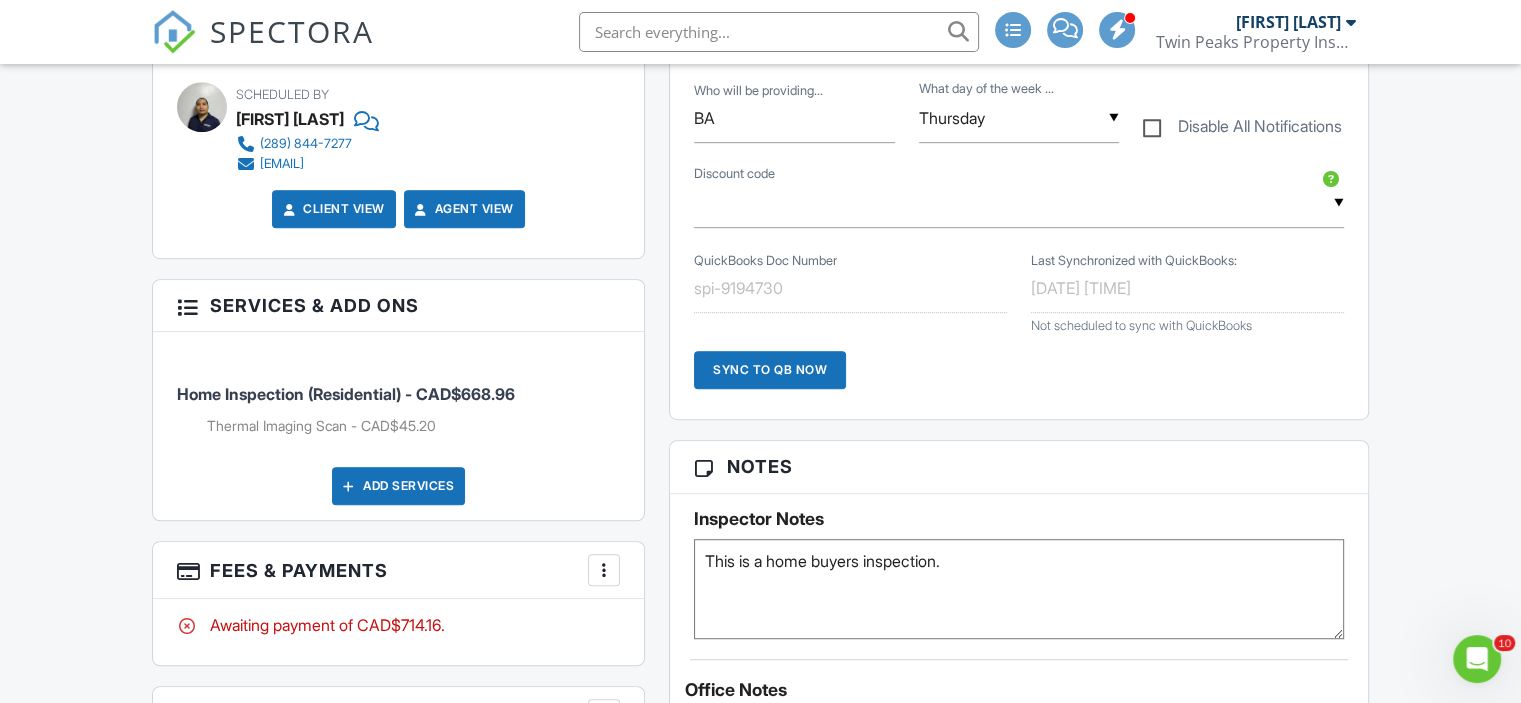 click at bounding box center (604, 570) 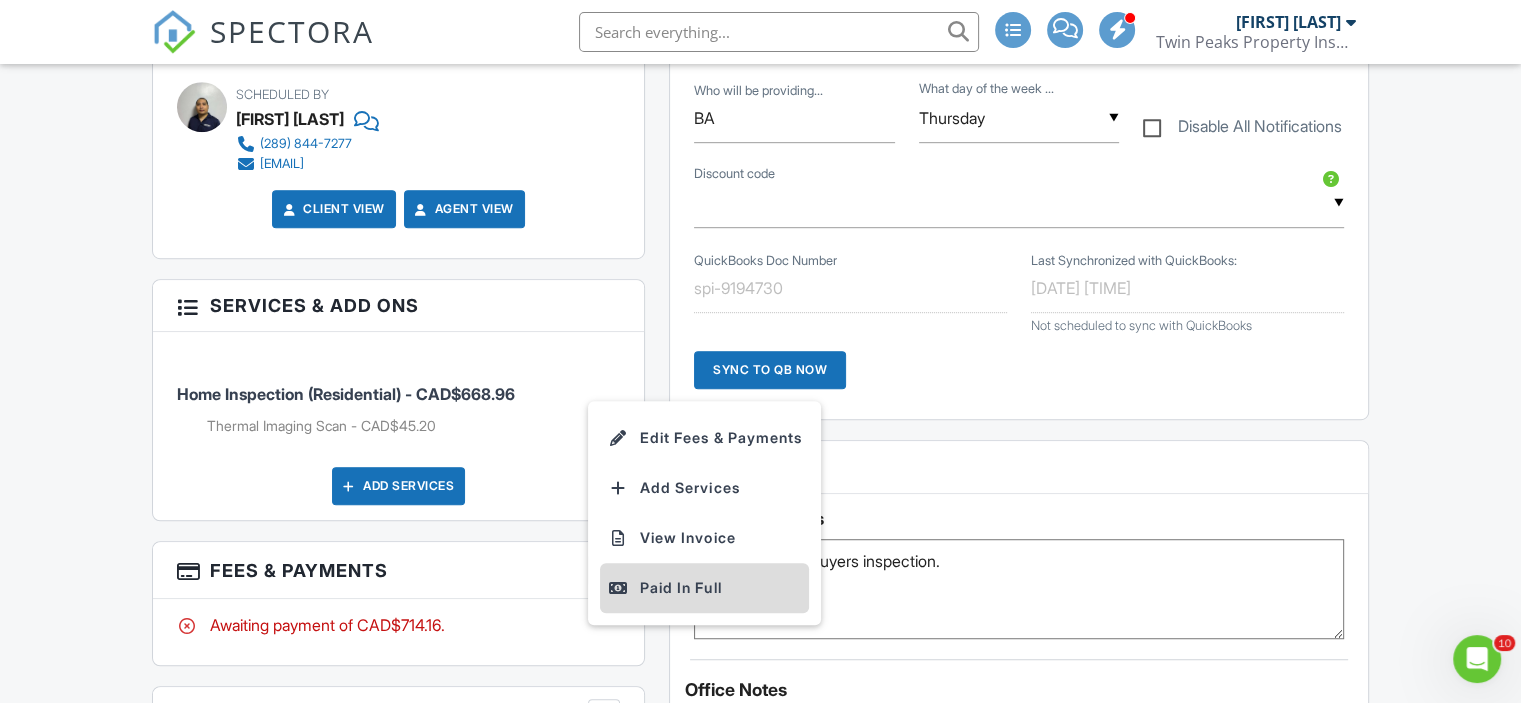 click on "Paid In Full" at bounding box center [704, 588] 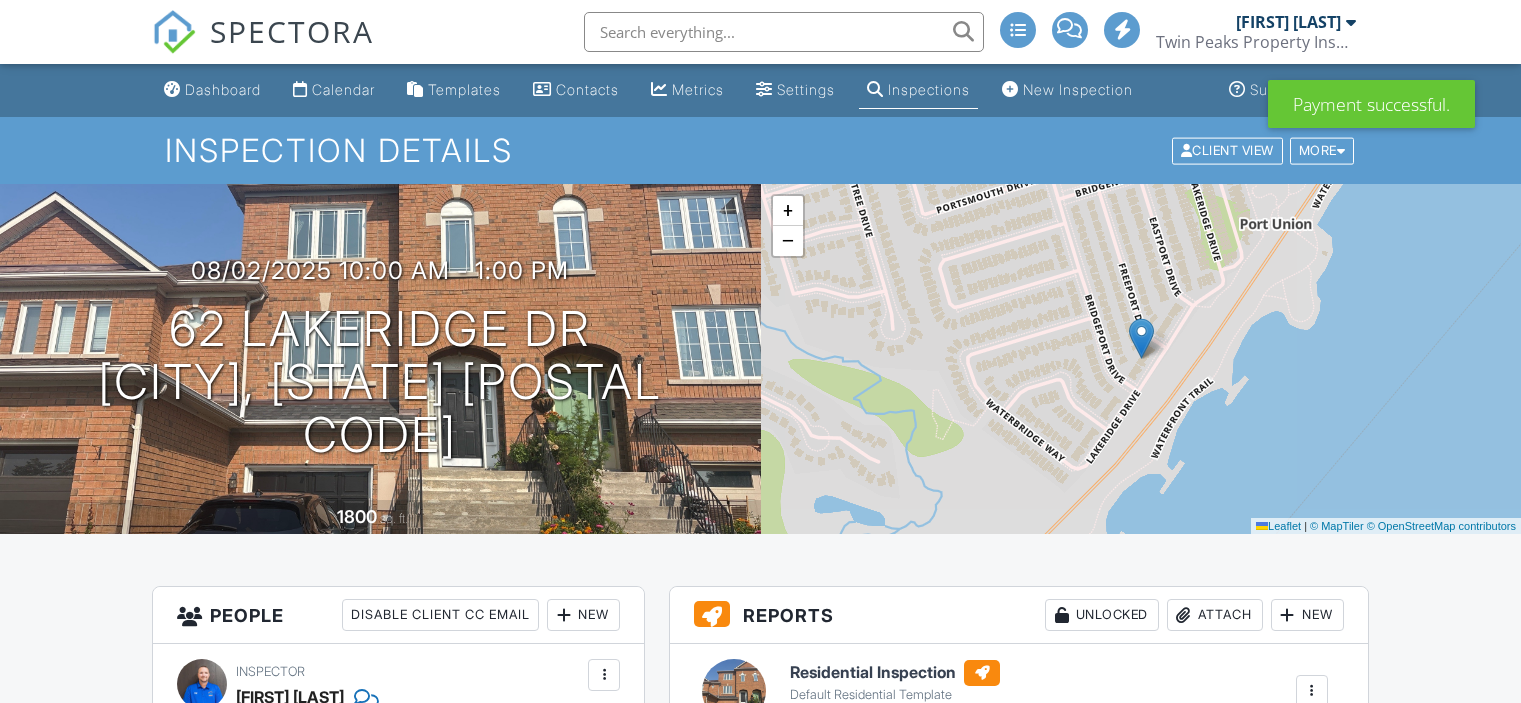scroll, scrollTop: 0, scrollLeft: 0, axis: both 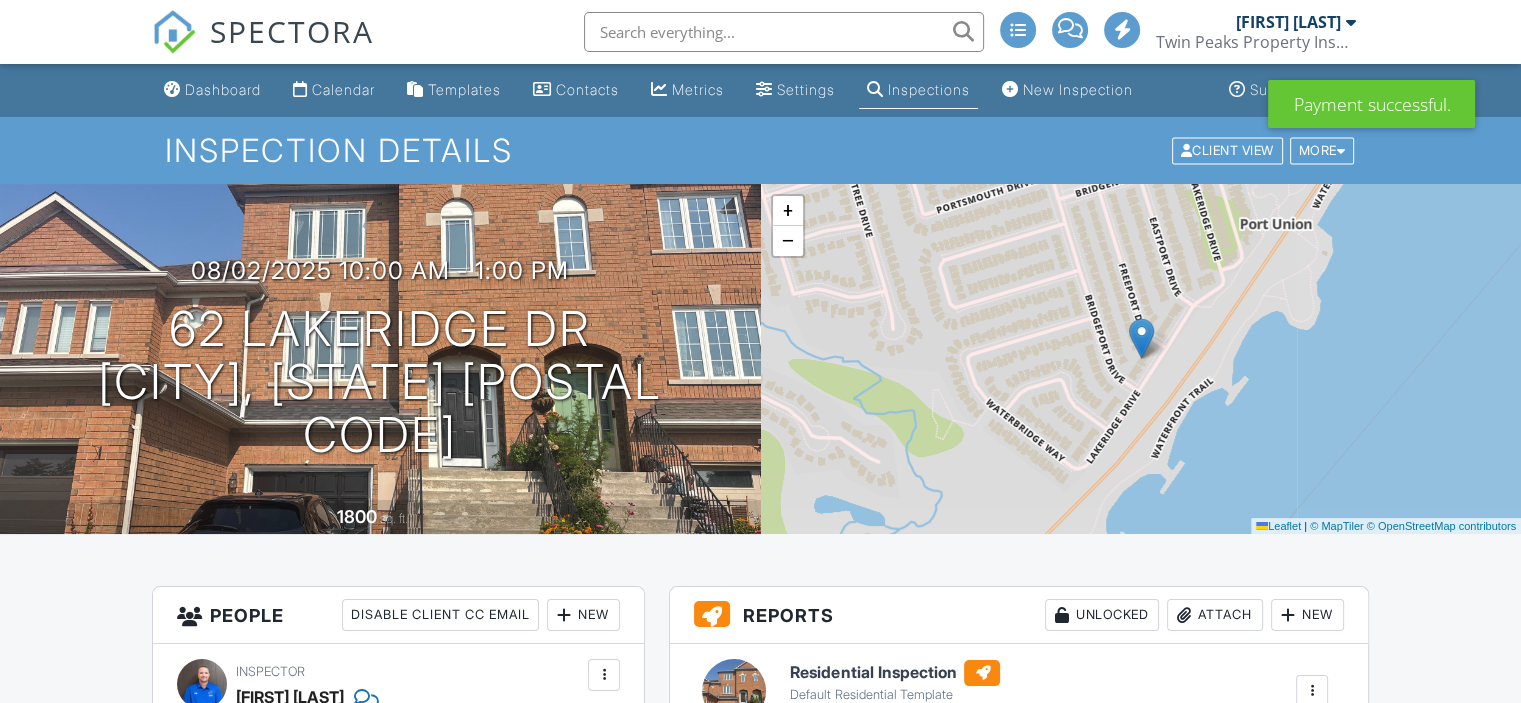 click at bounding box center (1019, 1930) 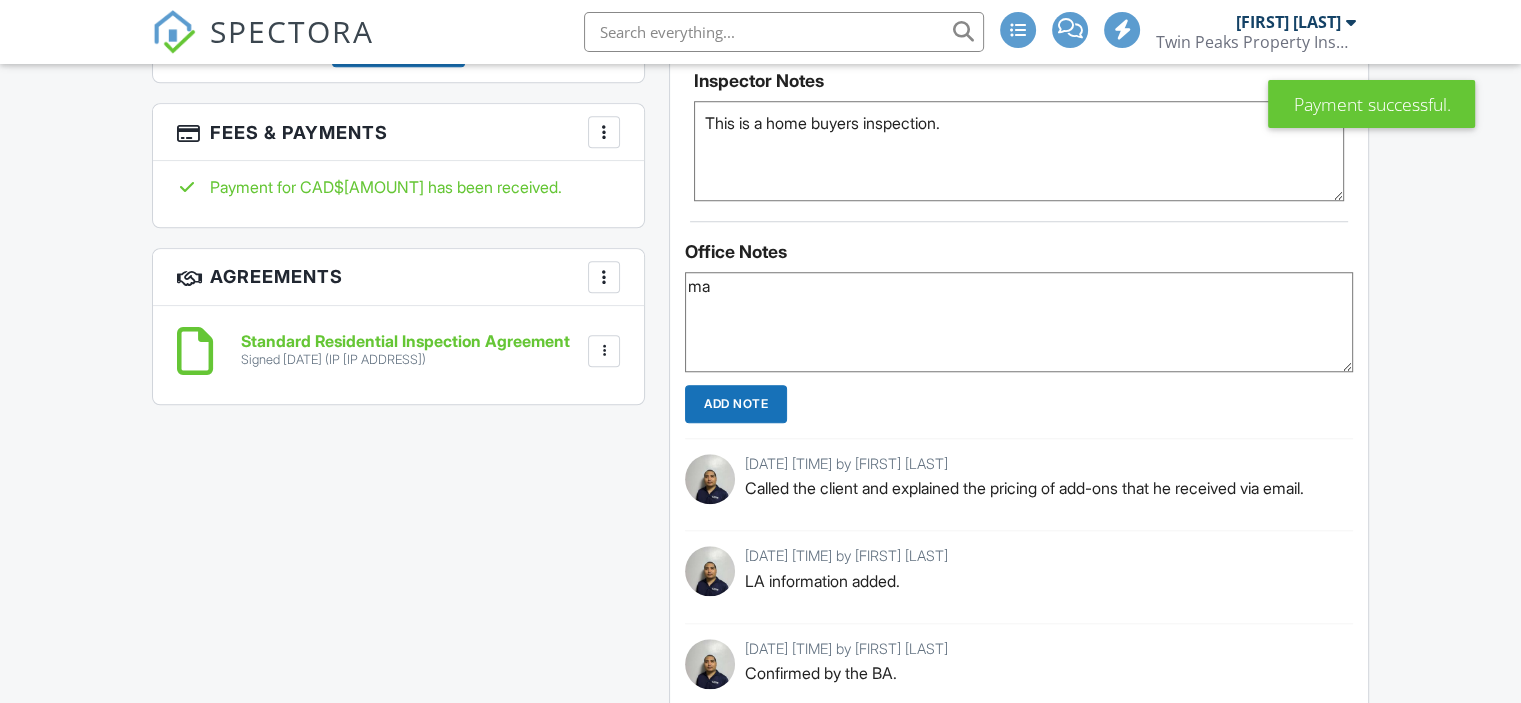 scroll, scrollTop: 0, scrollLeft: 0, axis: both 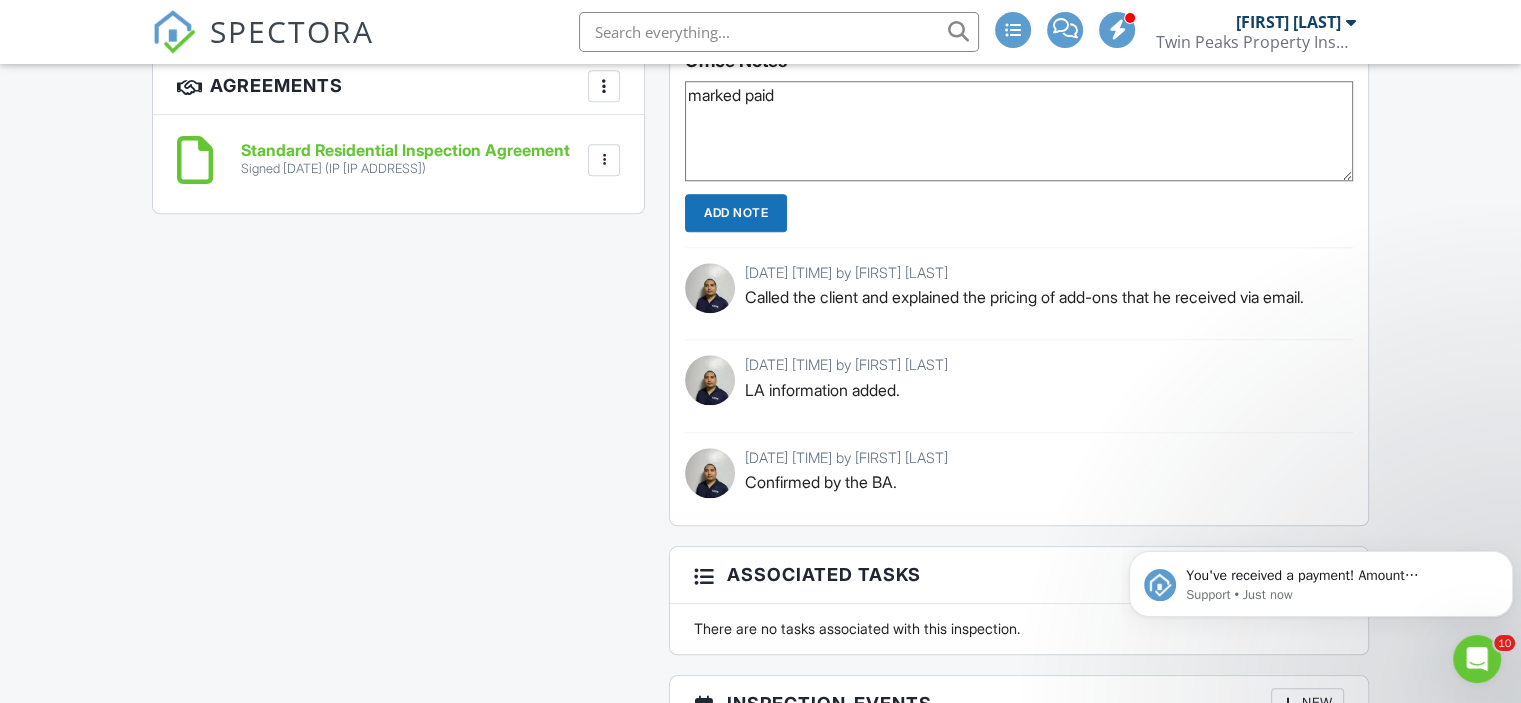 type on "marked paid" 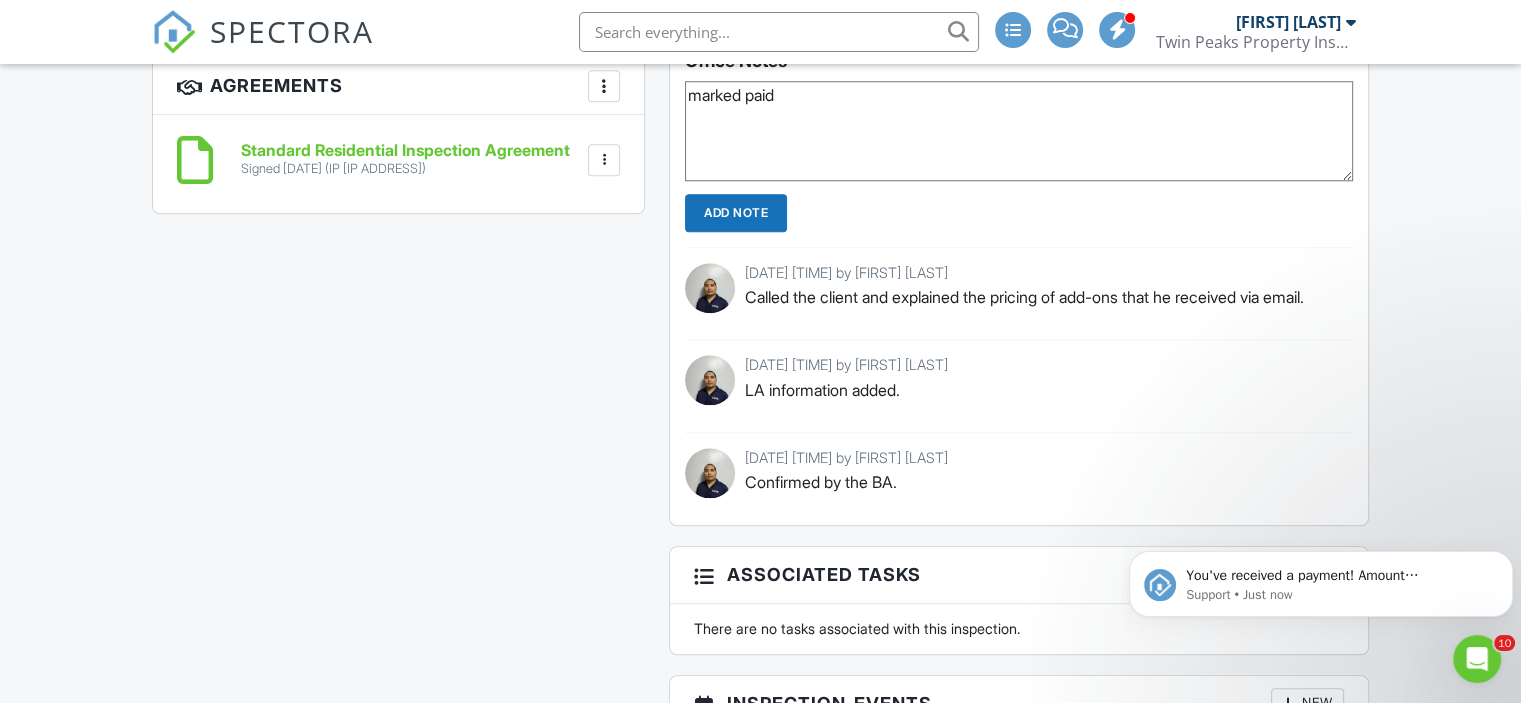 click on "Add Note" at bounding box center [736, 213] 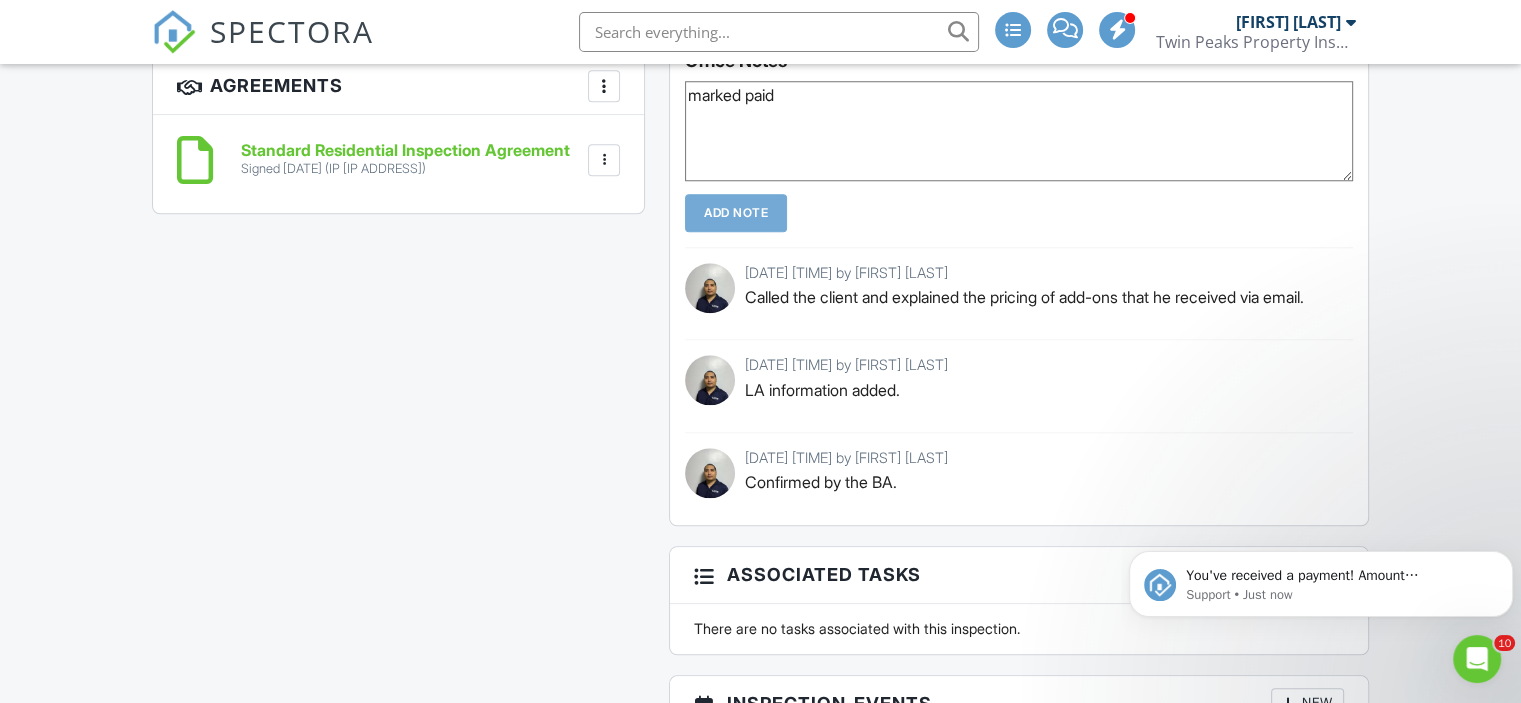 type 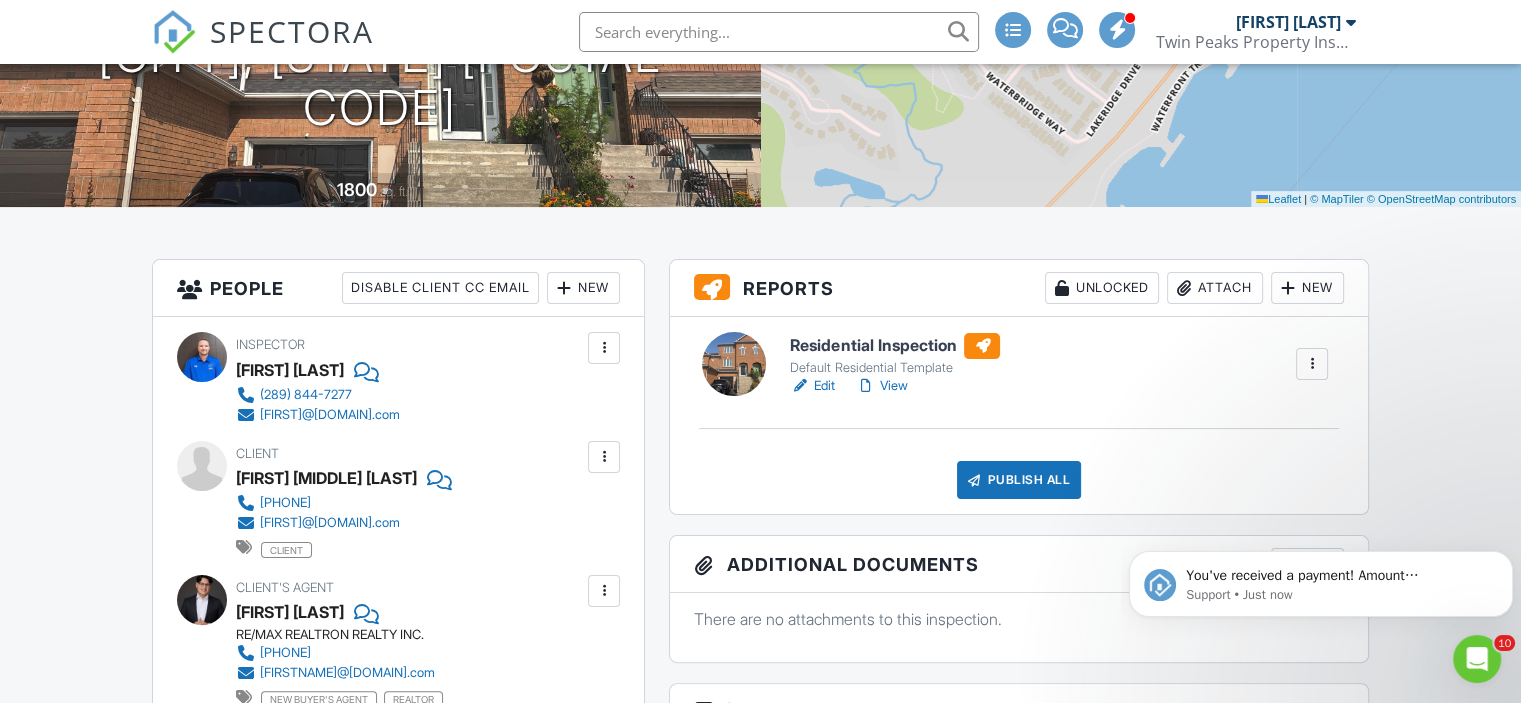 scroll, scrollTop: 326, scrollLeft: 0, axis: vertical 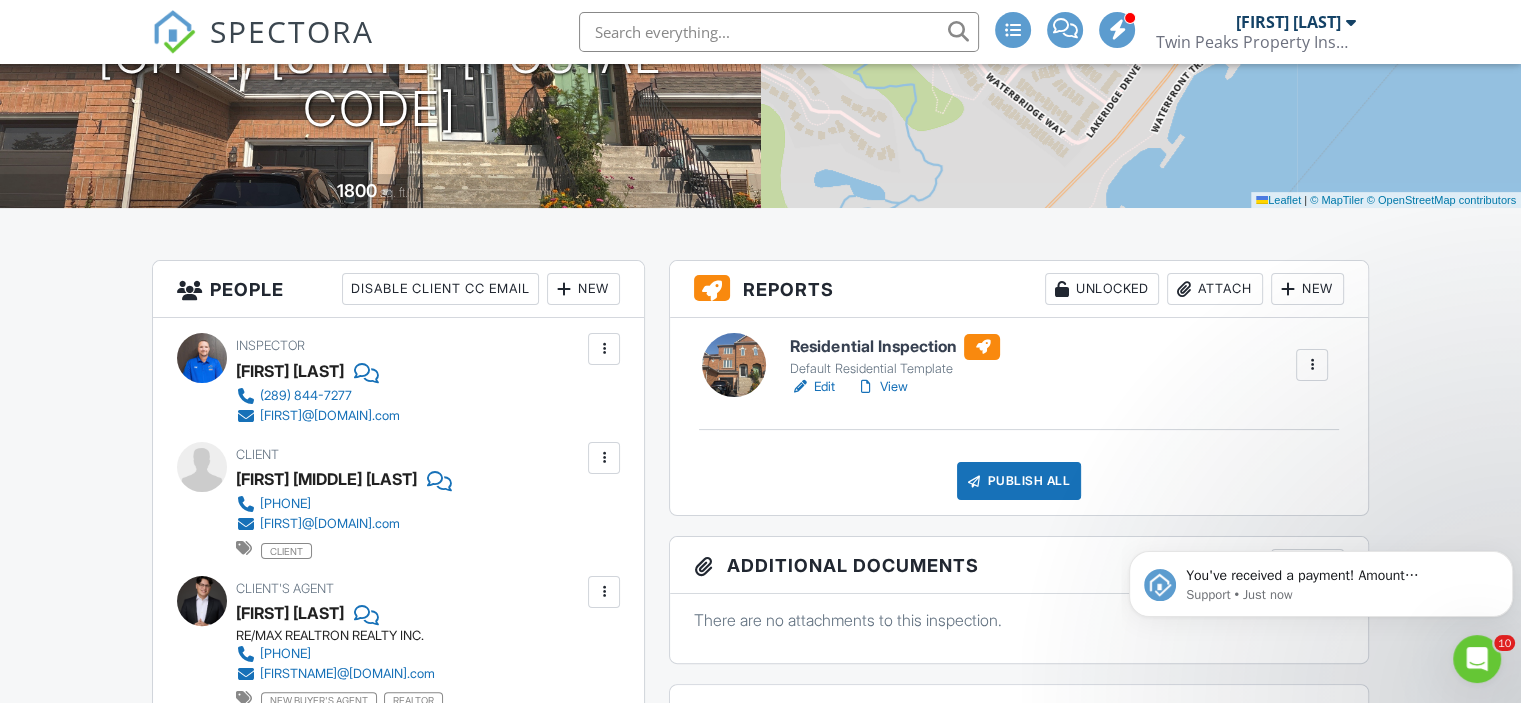 click on "View" at bounding box center [881, 387] 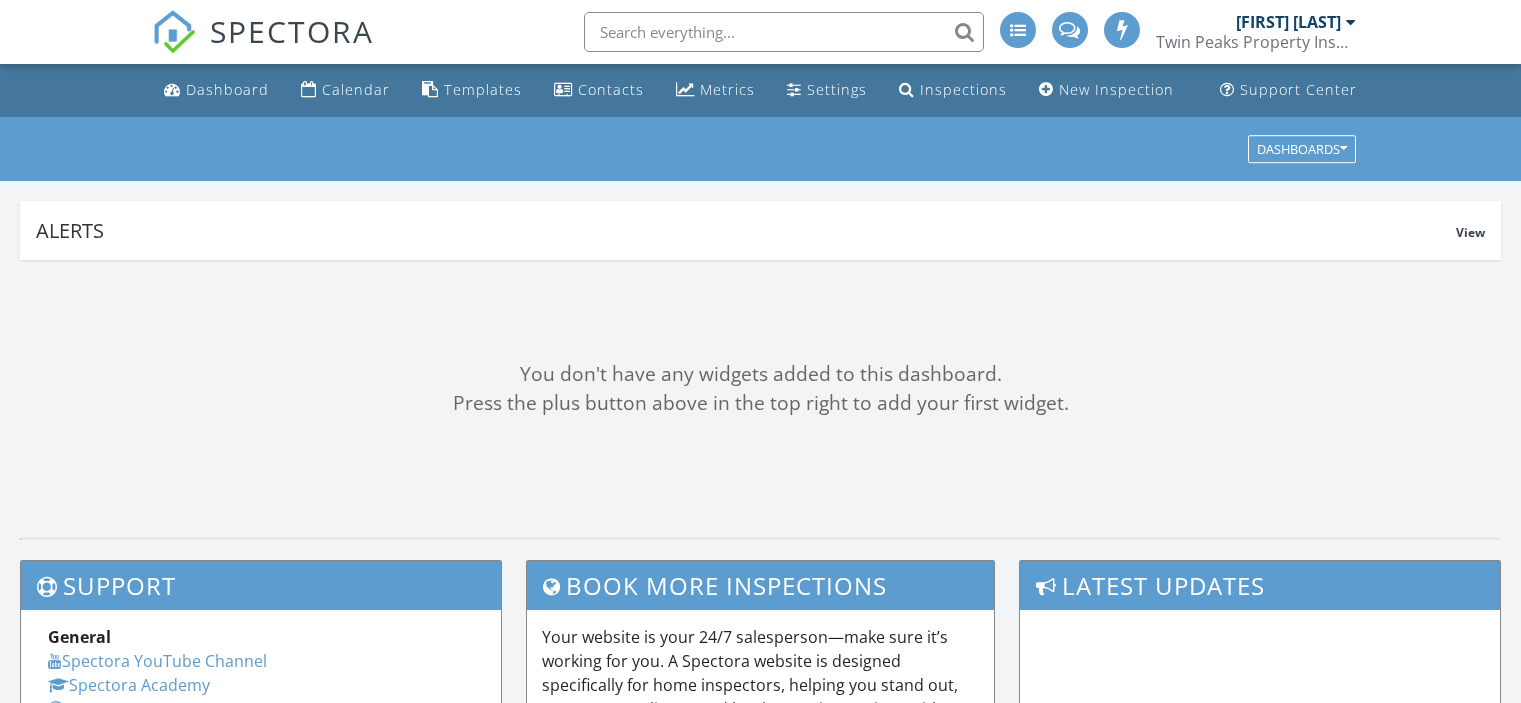 scroll, scrollTop: 0, scrollLeft: 0, axis: both 